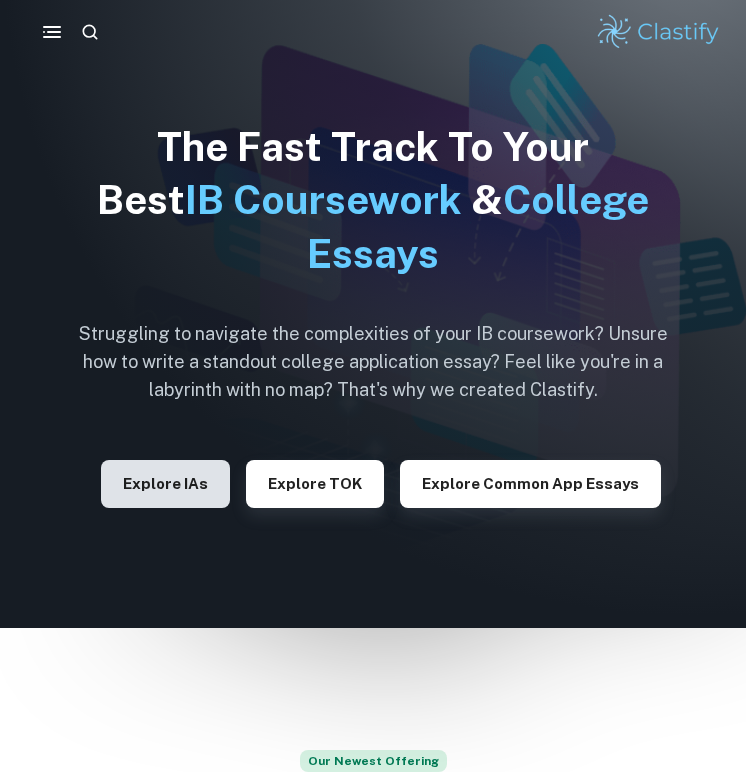 scroll, scrollTop: 0, scrollLeft: 0, axis: both 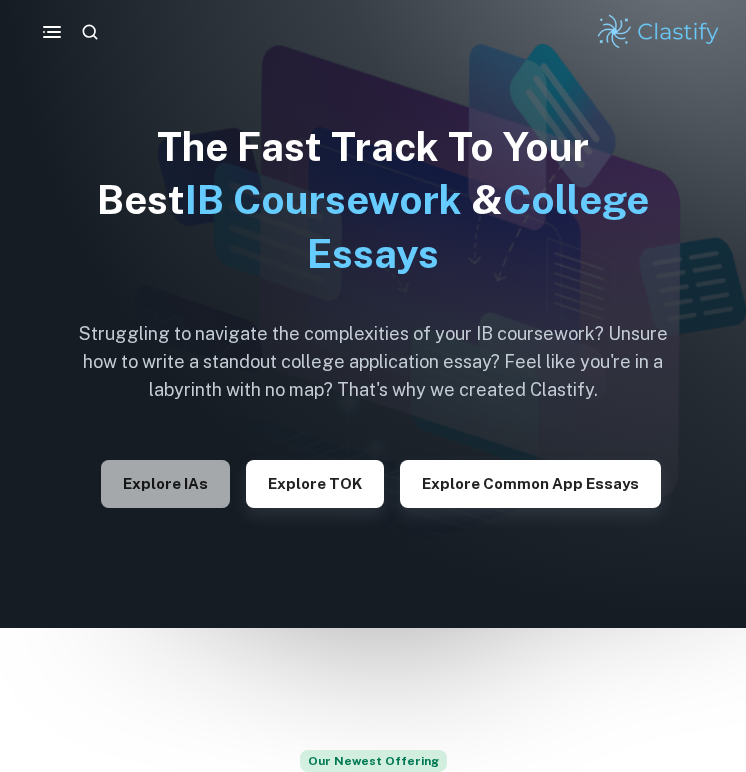 click on "Explore IAs" at bounding box center [165, 484] 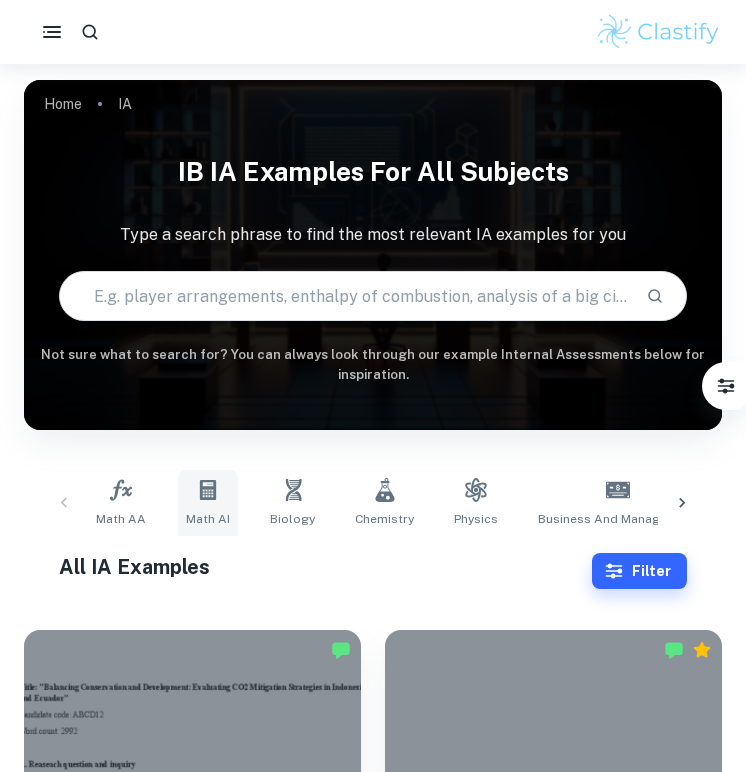 click on "Math AI" at bounding box center (208, 519) 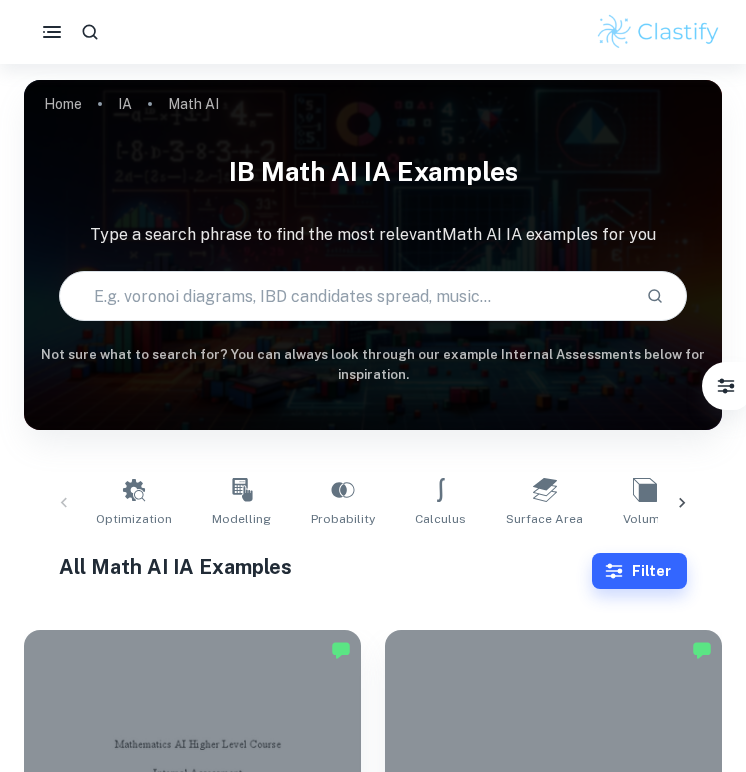 click at bounding box center (345, 296) 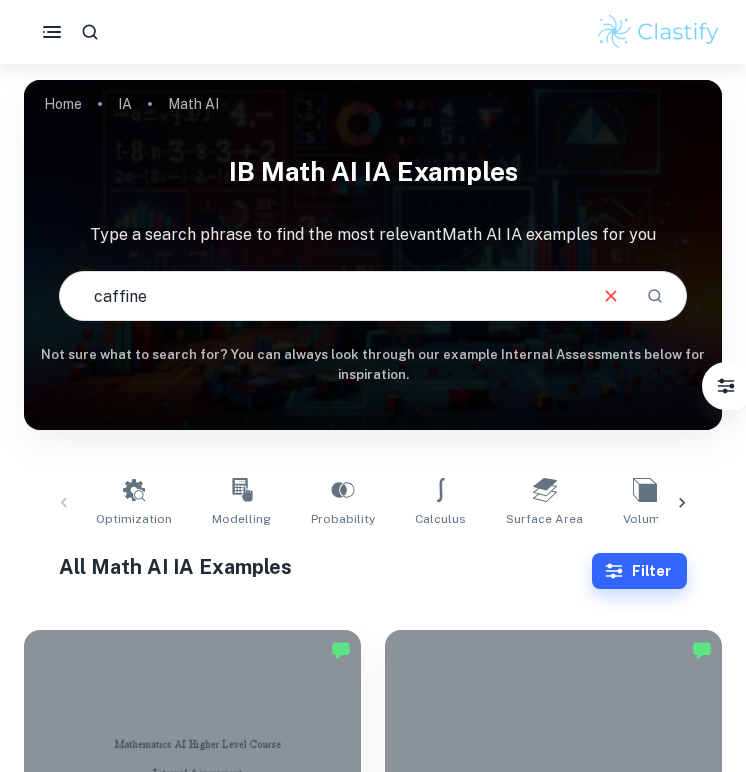 type on "caffine" 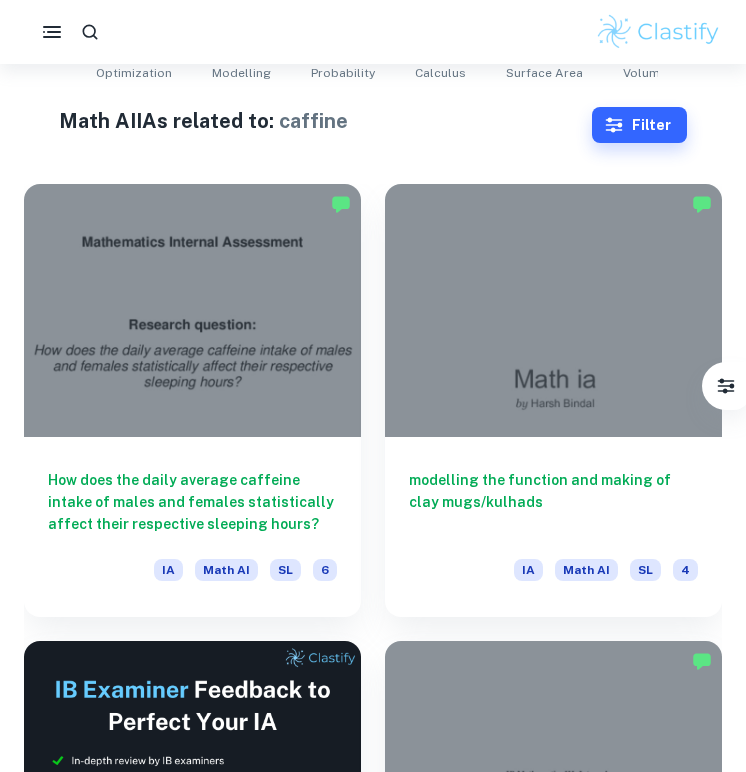 scroll, scrollTop: 476, scrollLeft: 0, axis: vertical 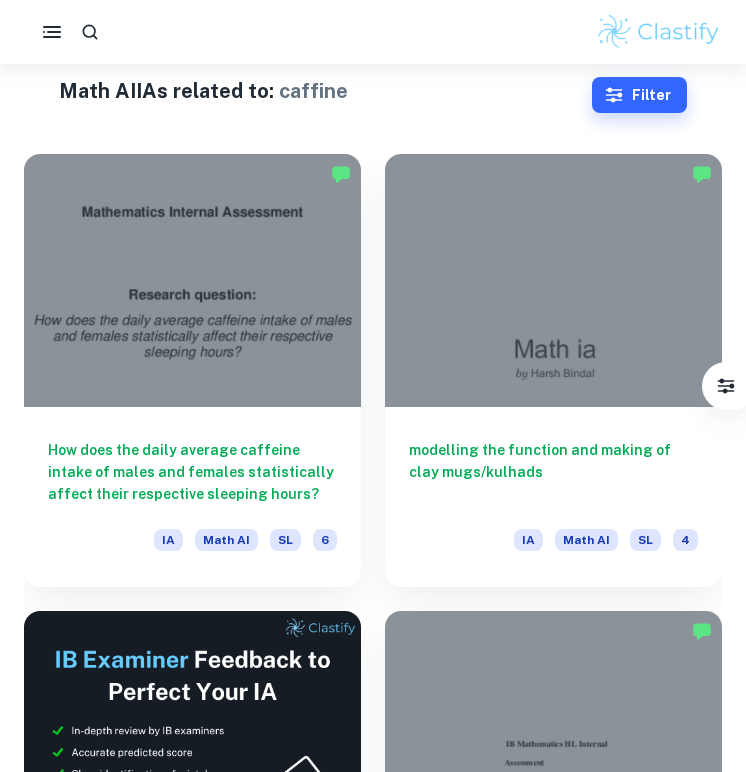 click at bounding box center [192, 280] 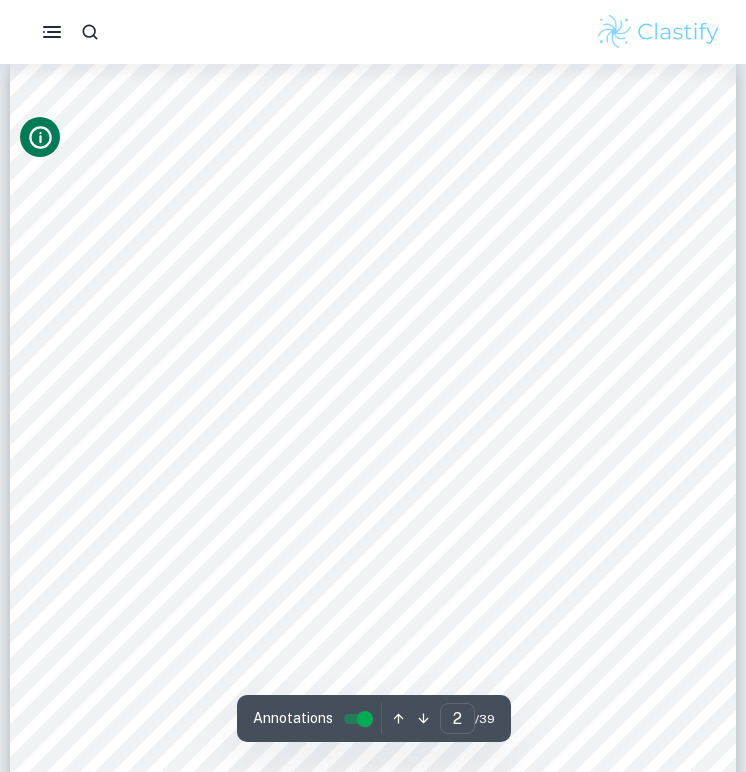 scroll, scrollTop: 1094, scrollLeft: 0, axis: vertical 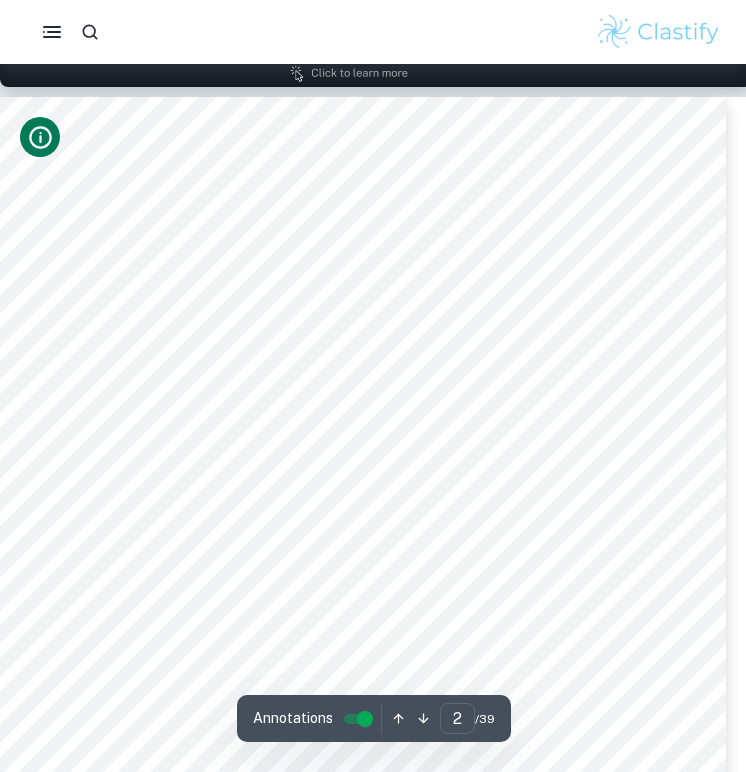type on "3" 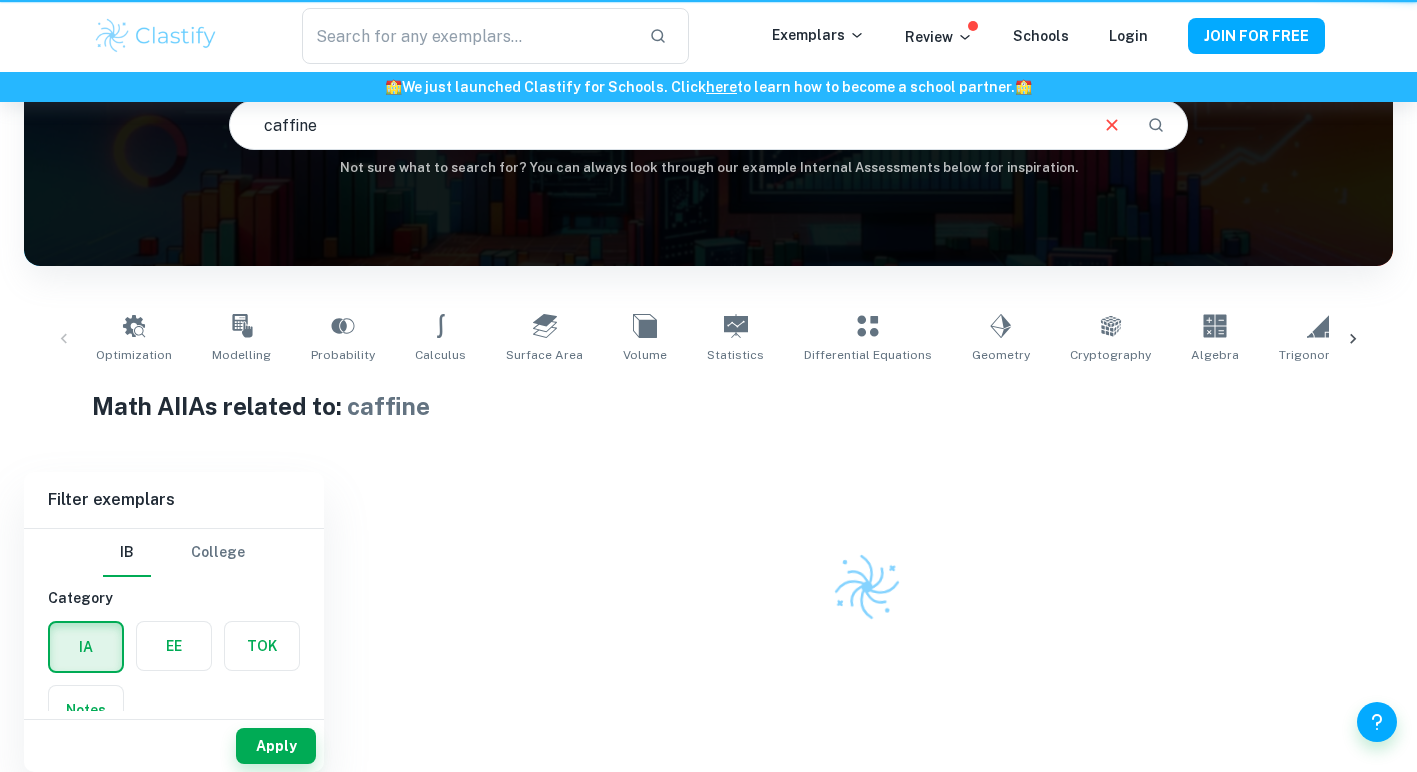 scroll, scrollTop: 202, scrollLeft: 0, axis: vertical 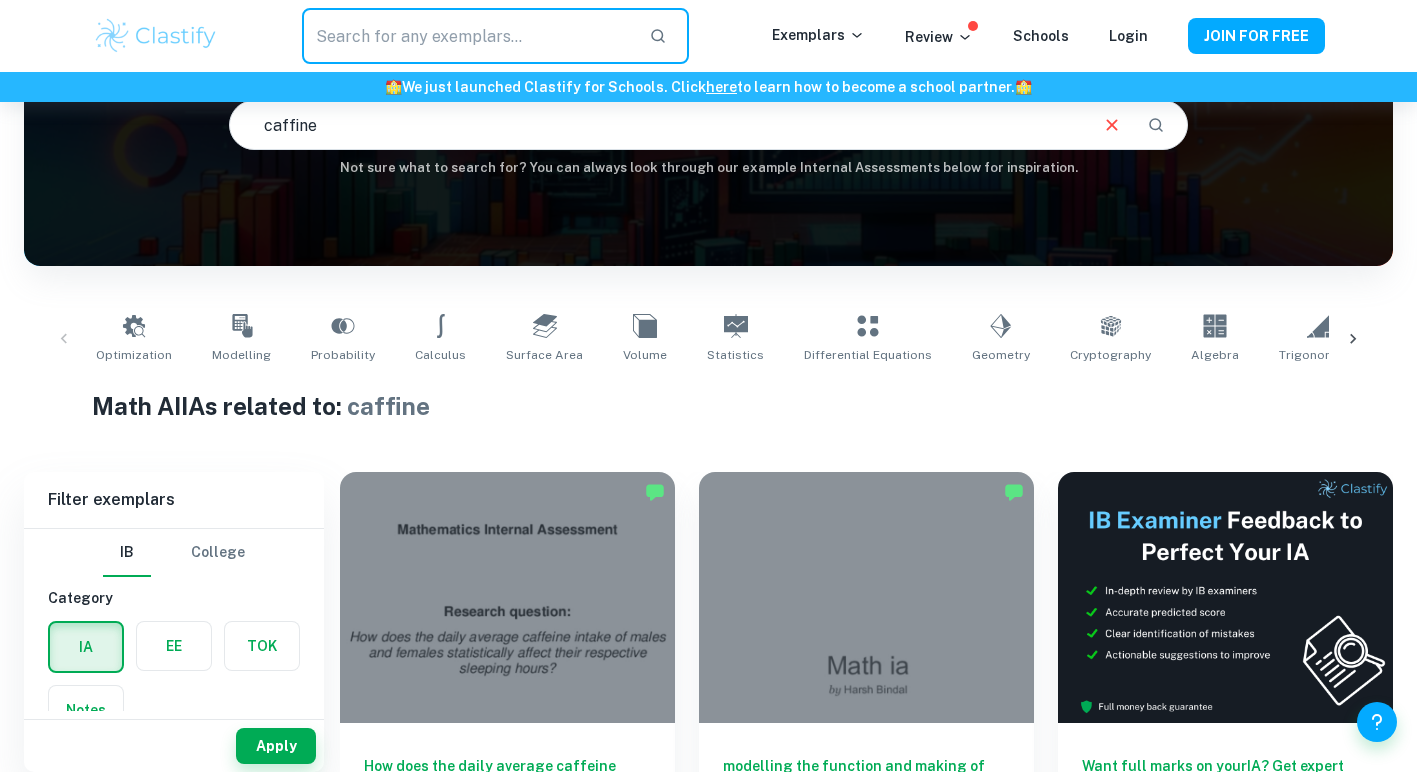 click at bounding box center [467, 36] 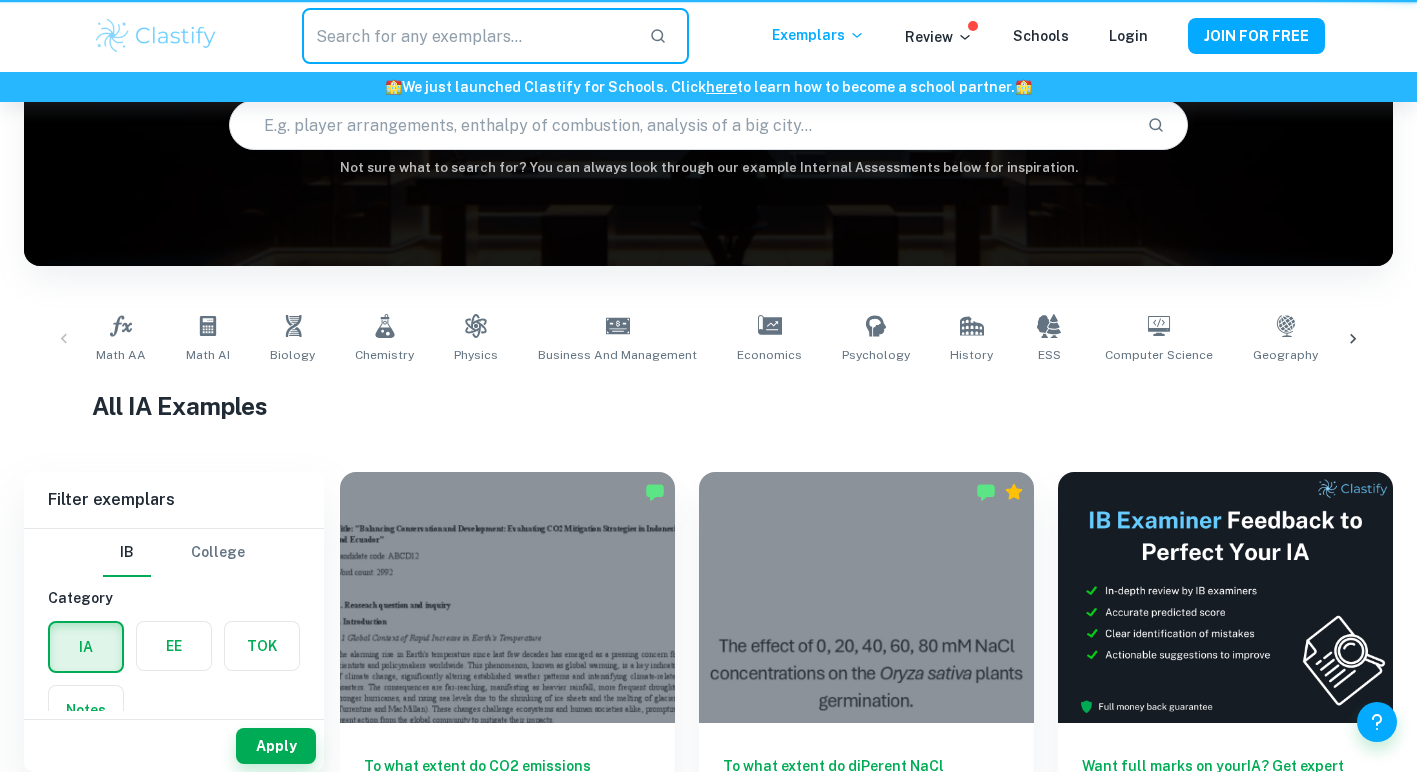 scroll, scrollTop: 0, scrollLeft: 0, axis: both 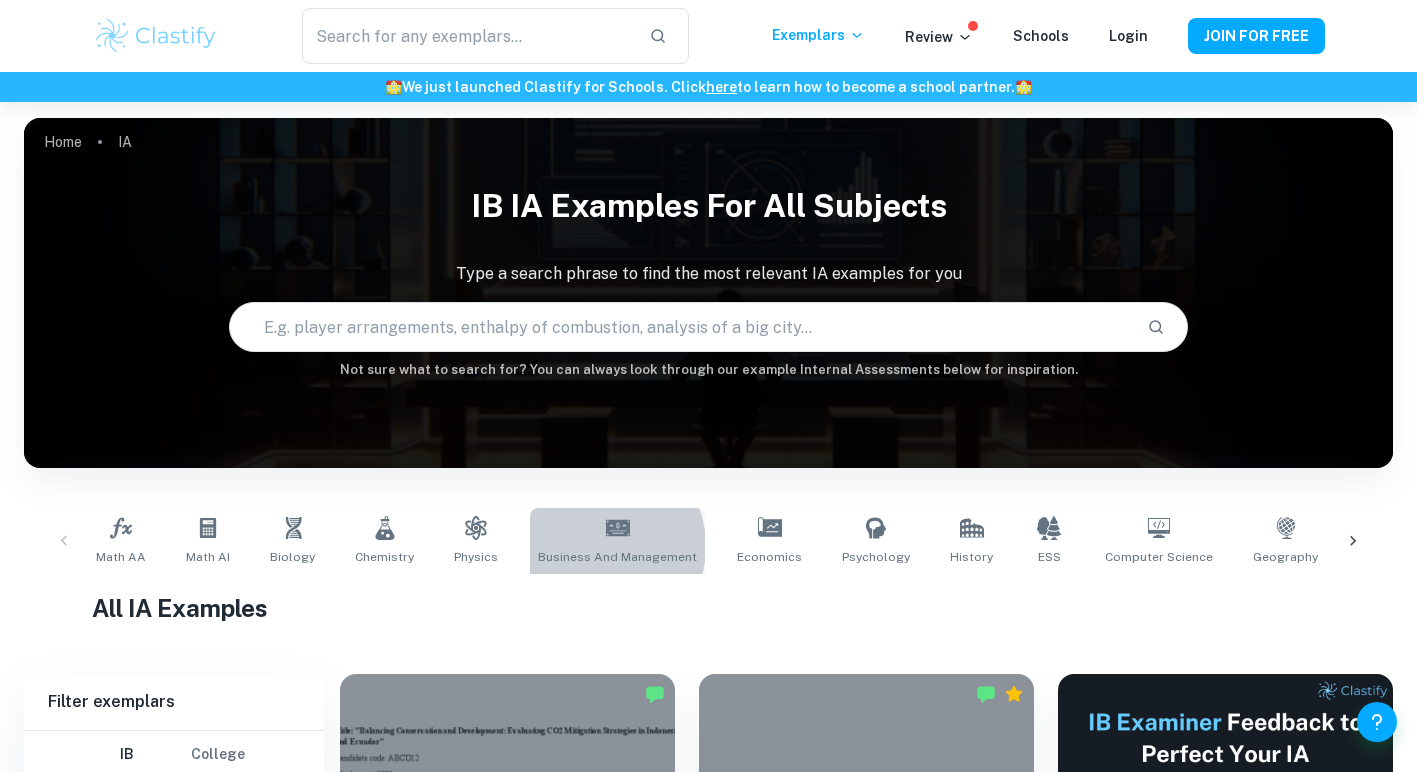 click on "Business and Management" at bounding box center [617, 541] 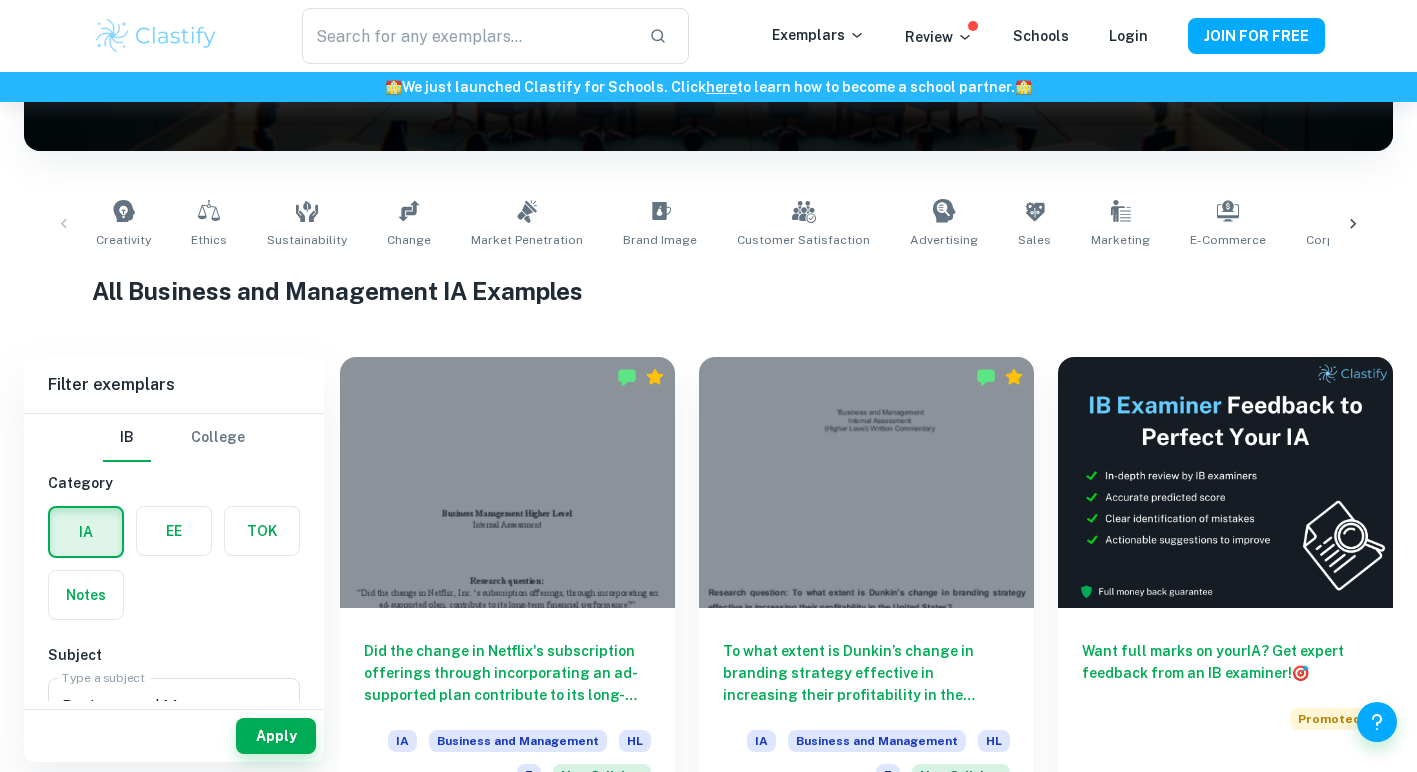 scroll, scrollTop: 336, scrollLeft: 0, axis: vertical 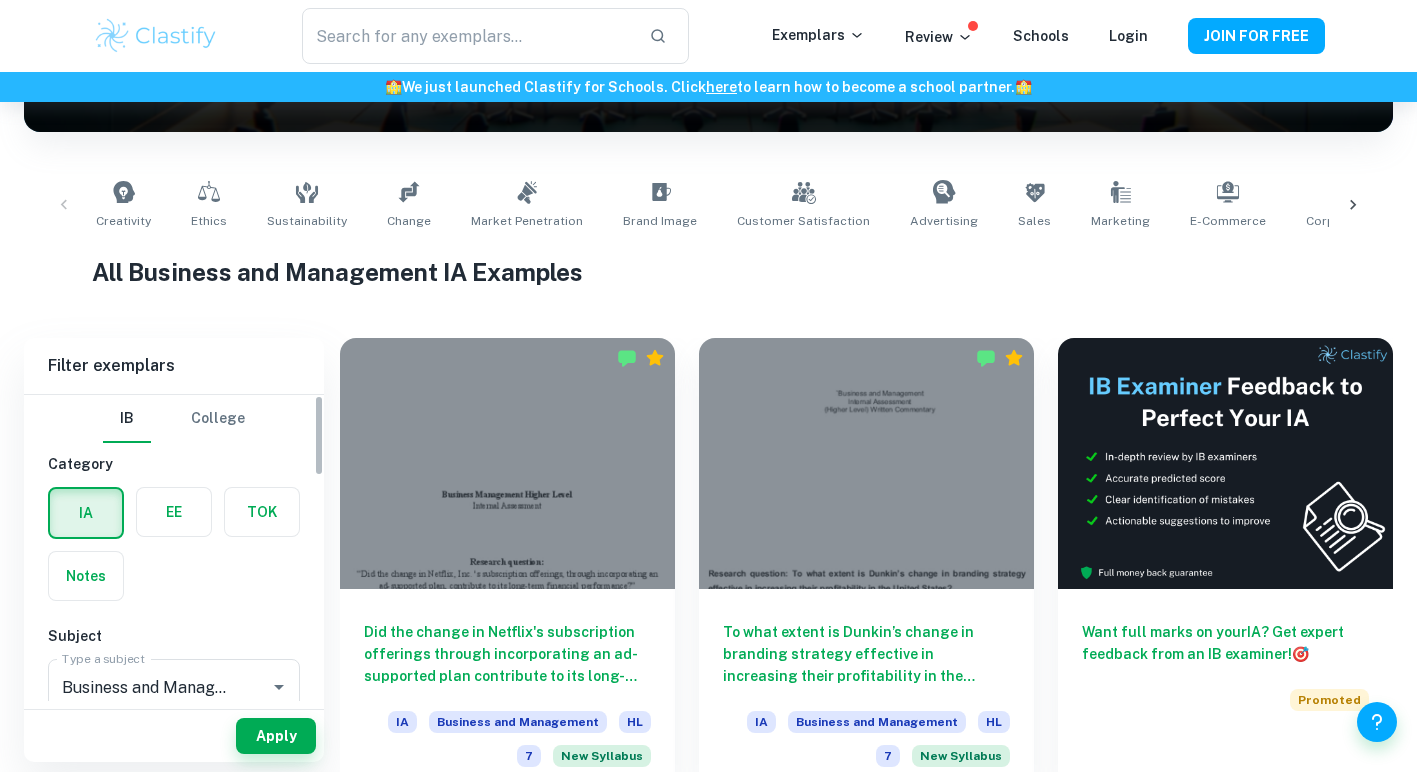 click at bounding box center (174, 512) 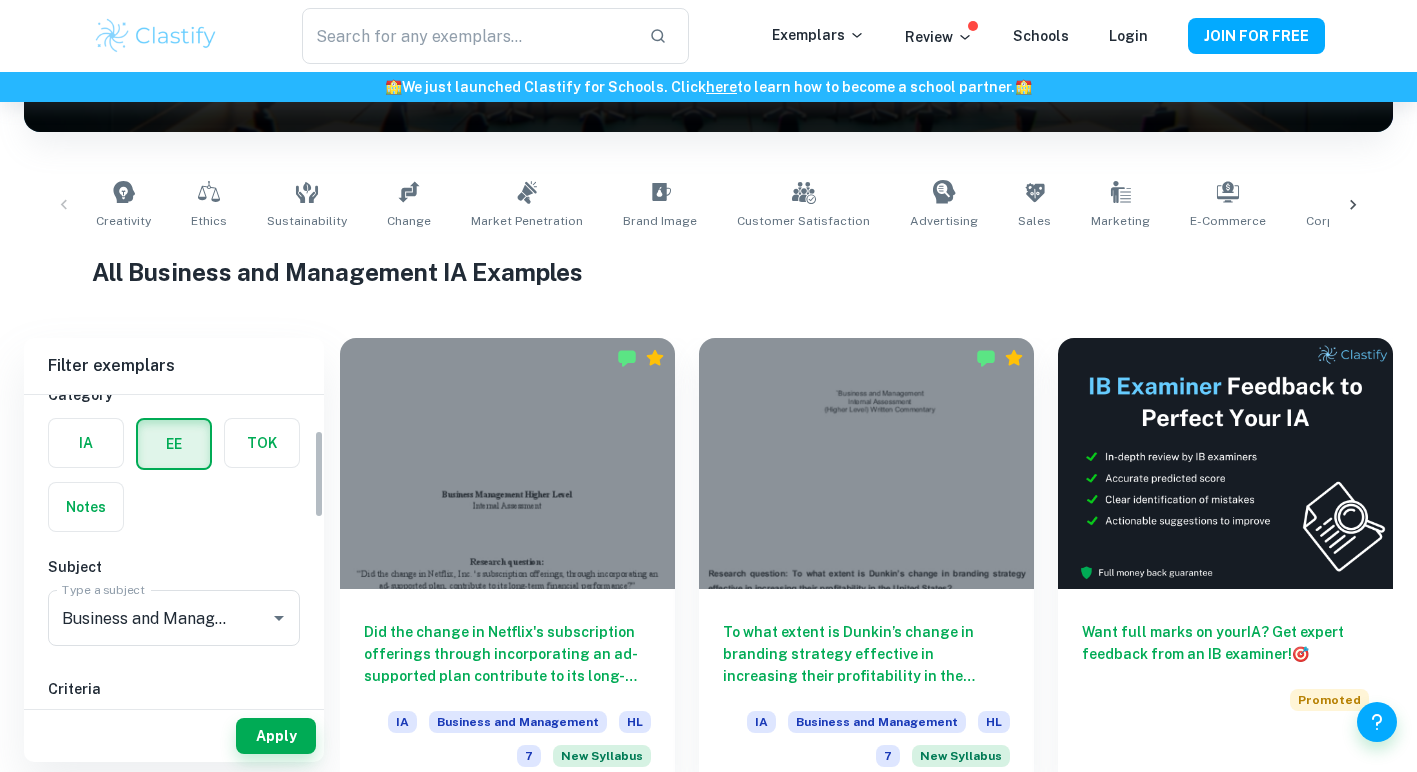 scroll, scrollTop: 123, scrollLeft: 0, axis: vertical 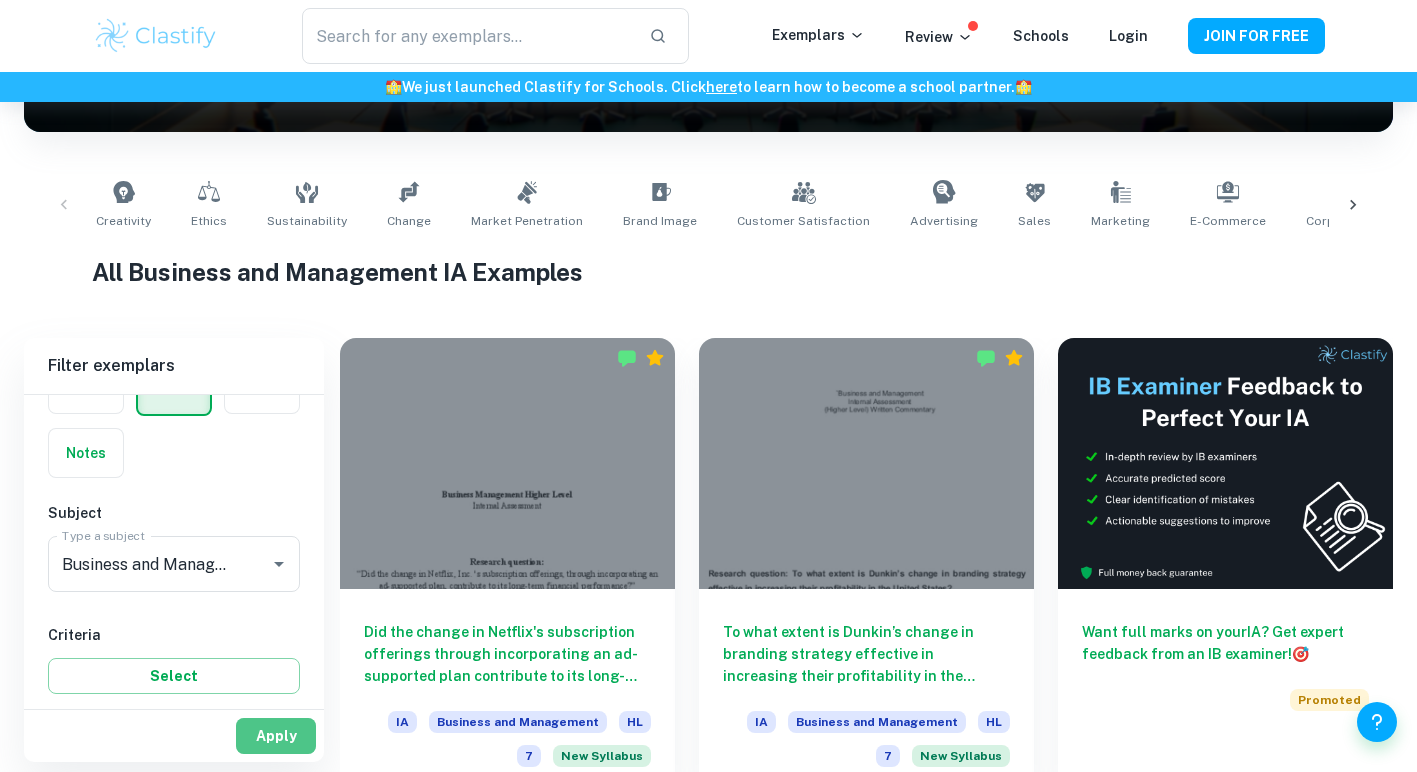 click on "Apply" at bounding box center (276, 736) 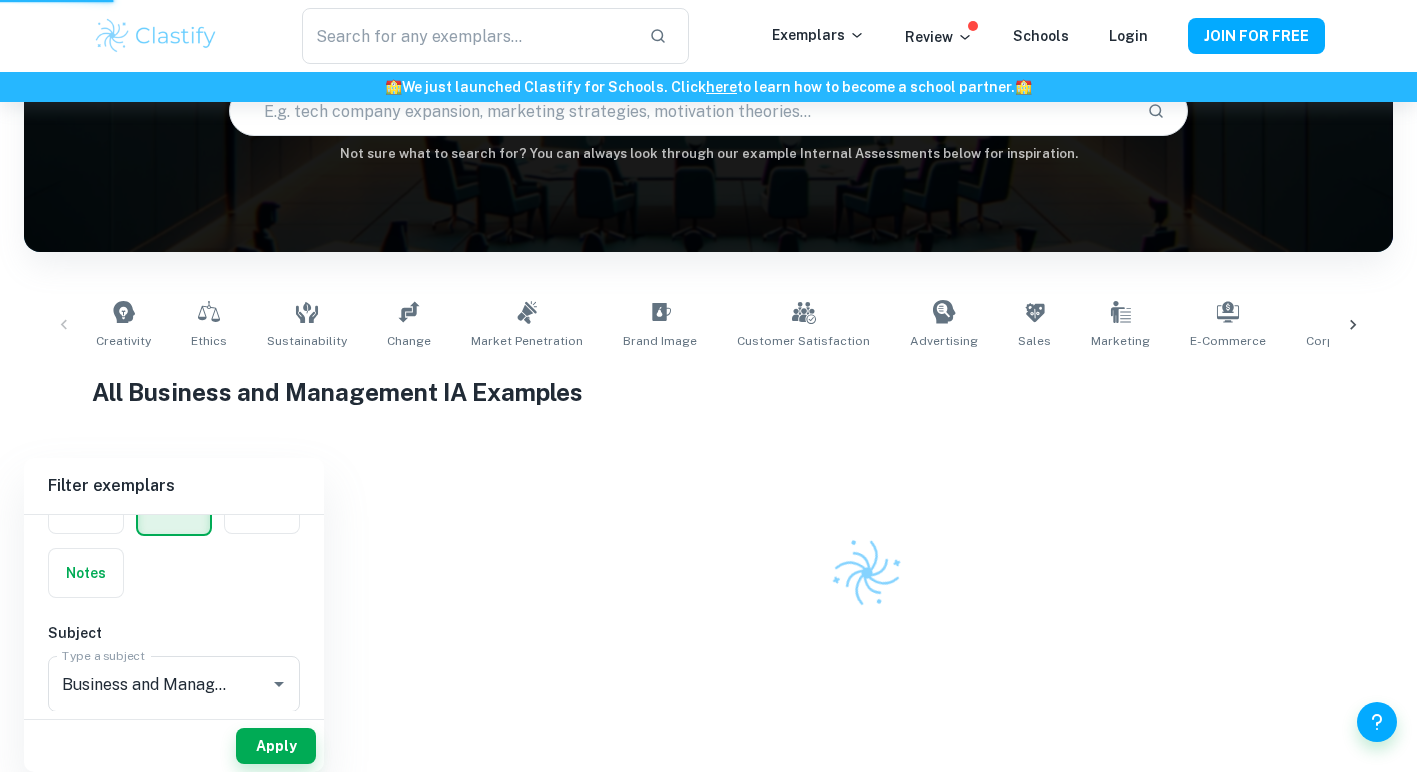 scroll, scrollTop: 202, scrollLeft: 0, axis: vertical 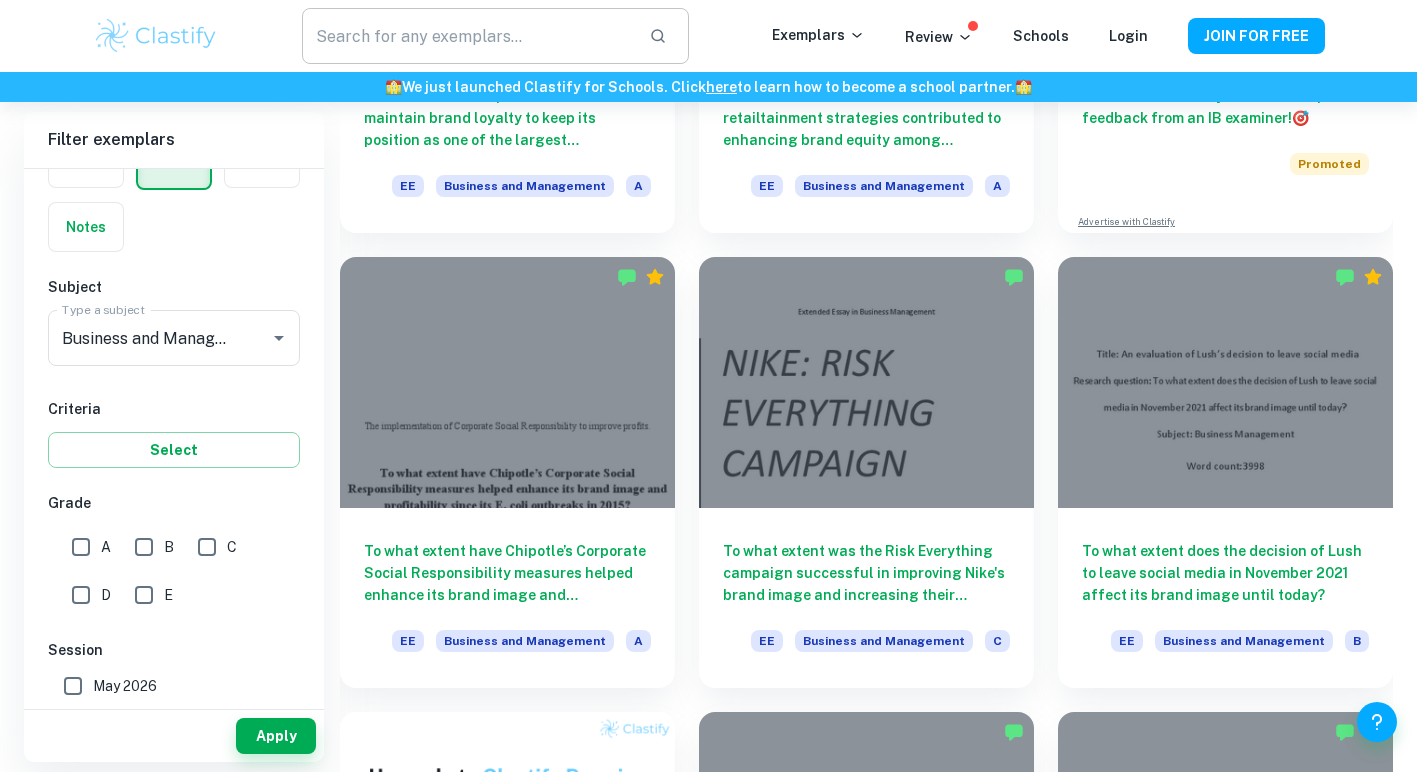 click at bounding box center [467, 36] 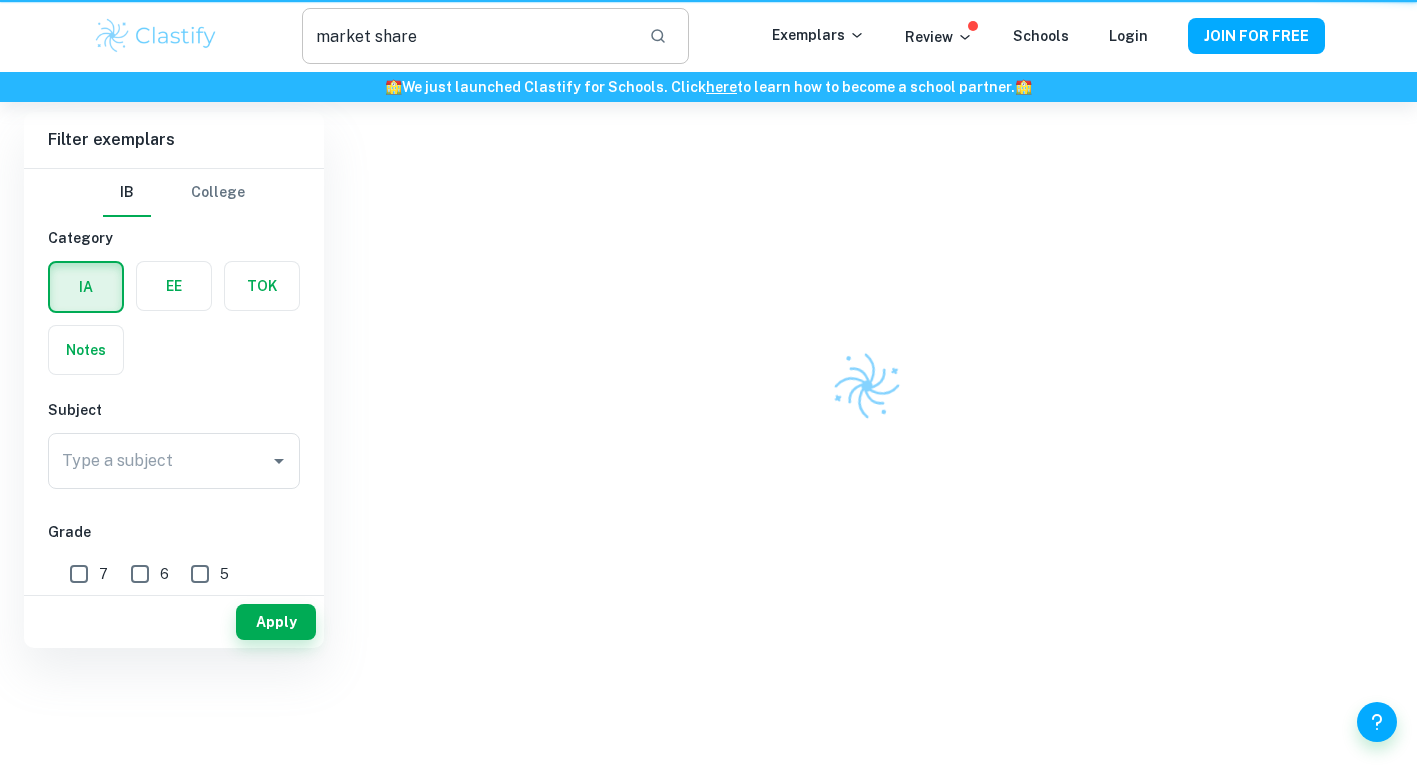 scroll, scrollTop: 0, scrollLeft: 0, axis: both 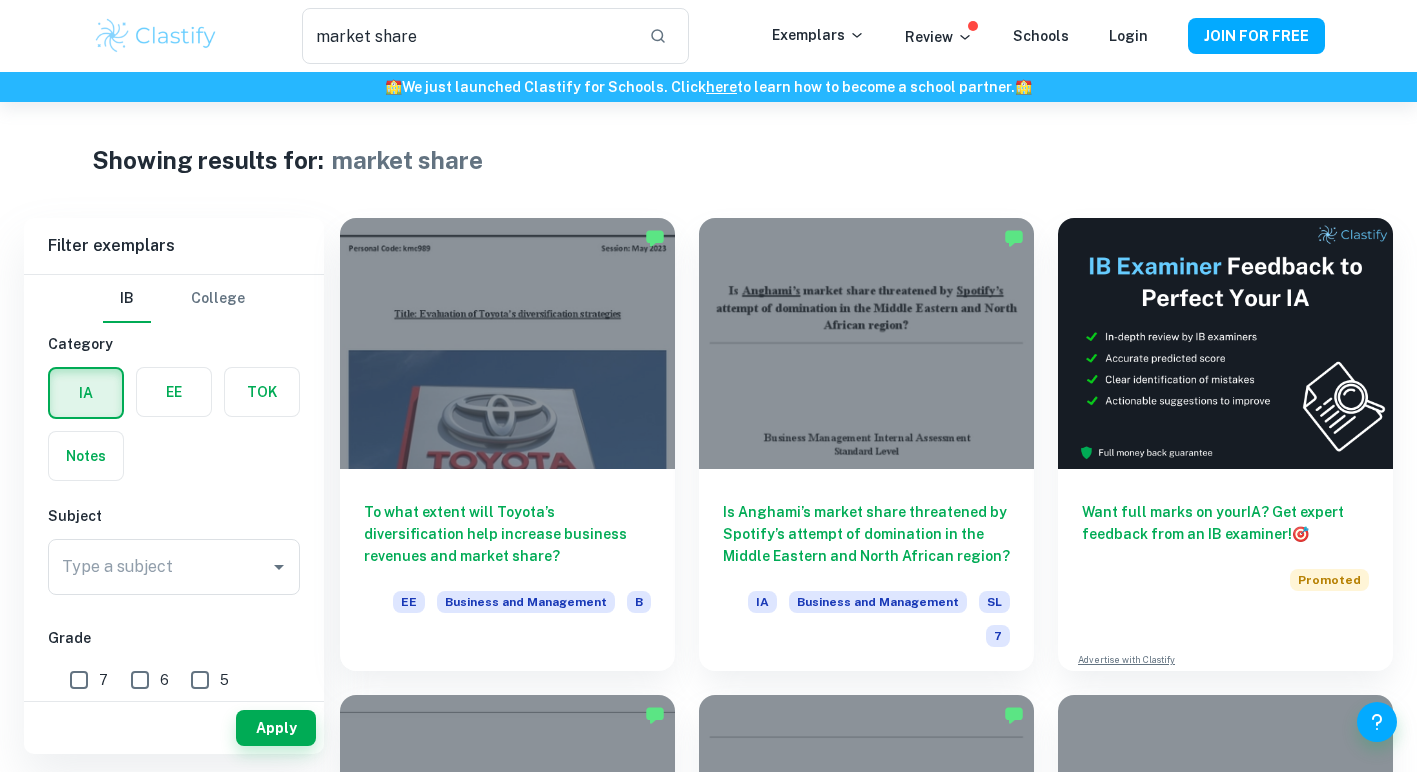 click on "Showing results for: market share" at bounding box center [708, 160] 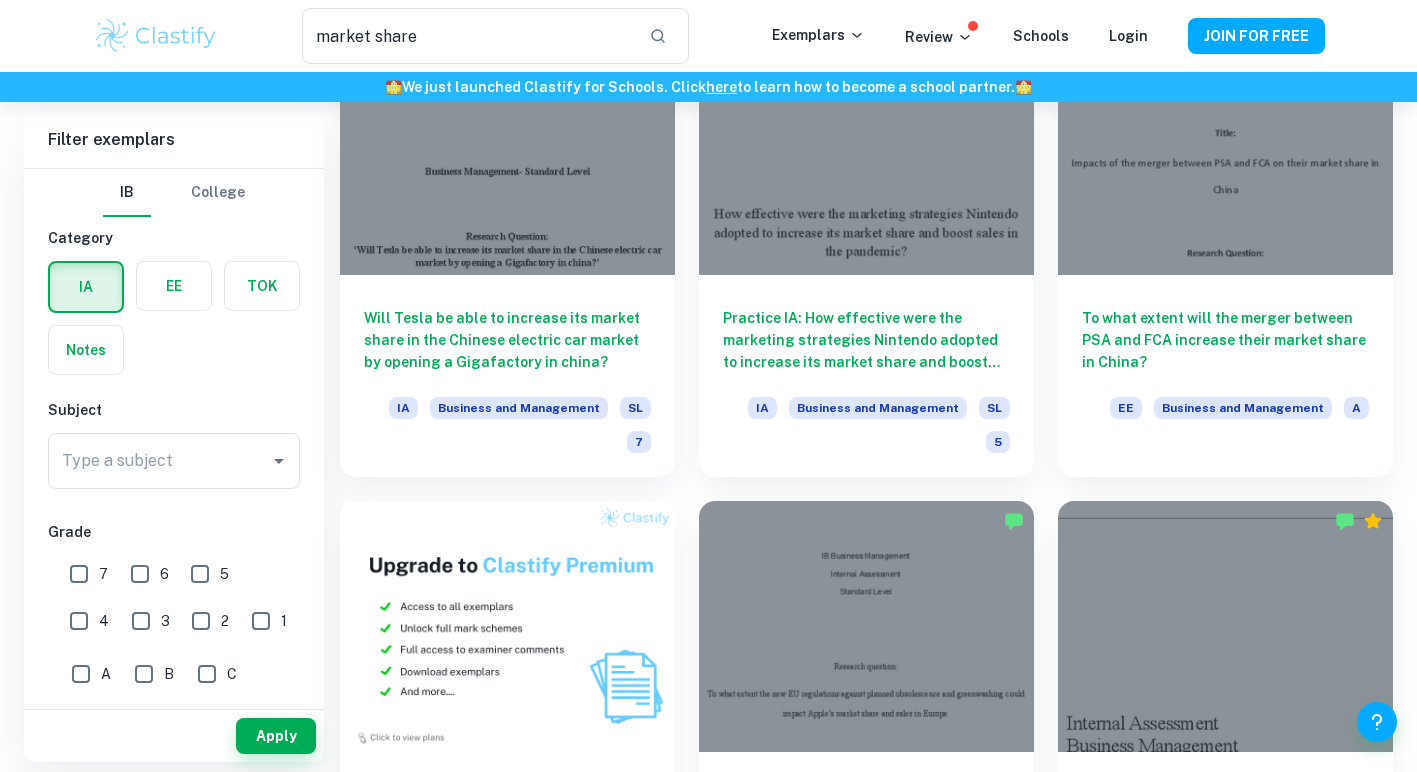 scroll, scrollTop: 687, scrollLeft: 0, axis: vertical 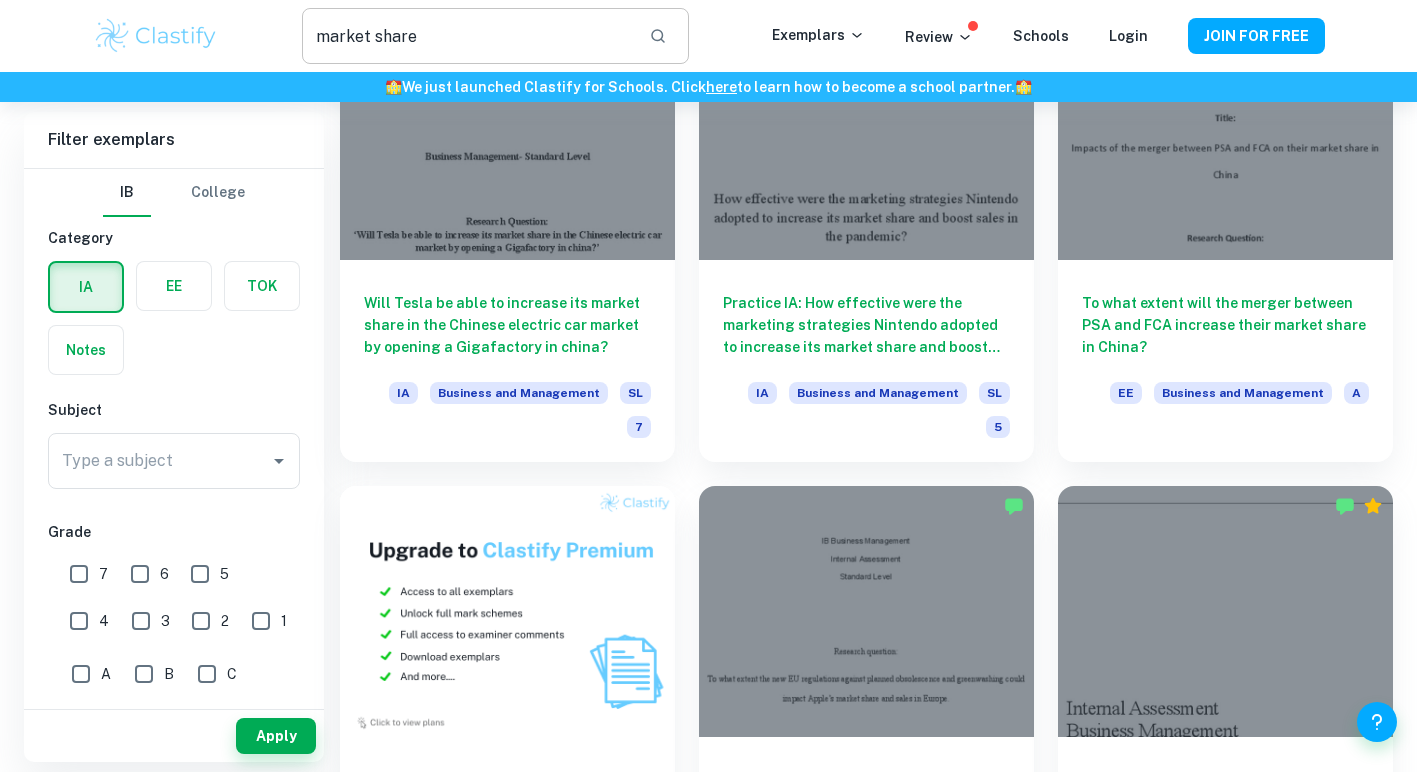 click on "market share" at bounding box center (467, 36) 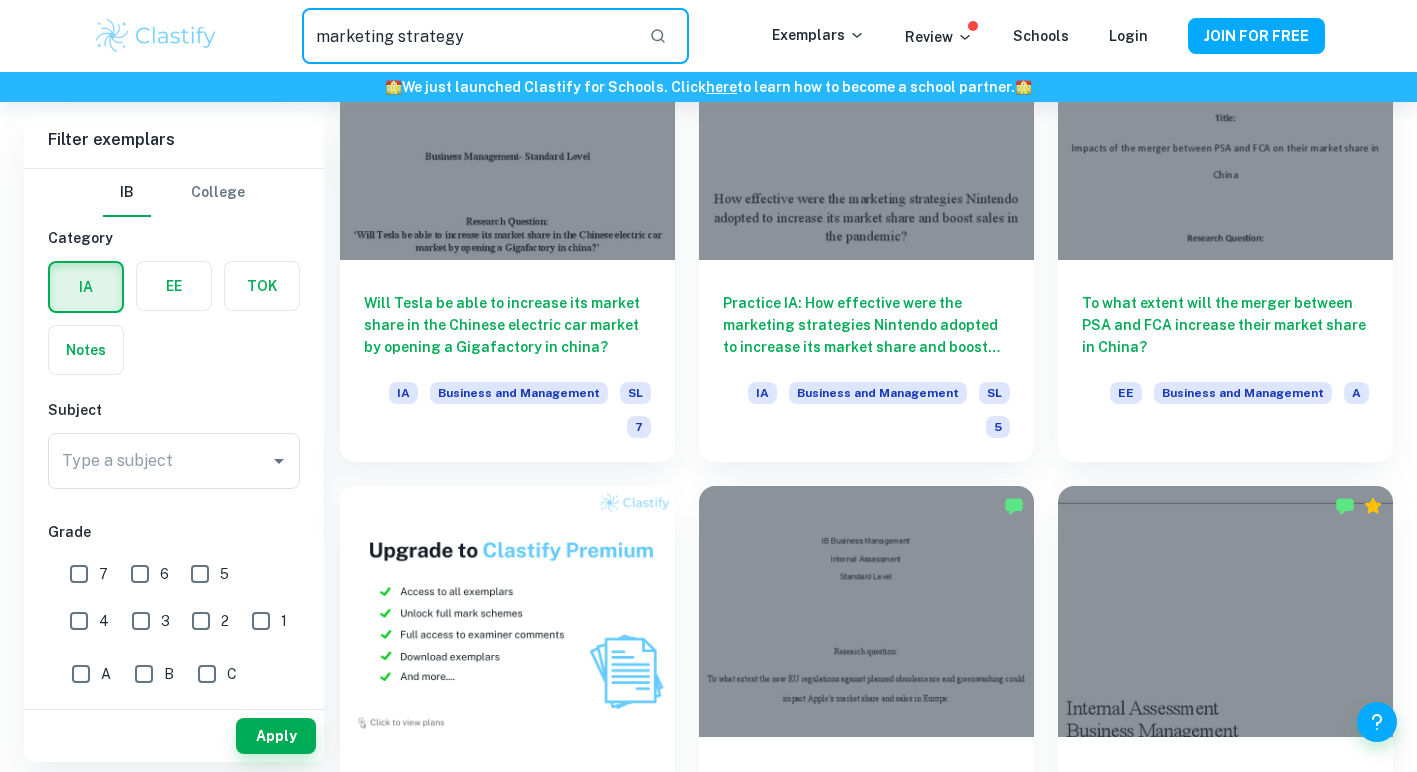 type on "marketing strategy" 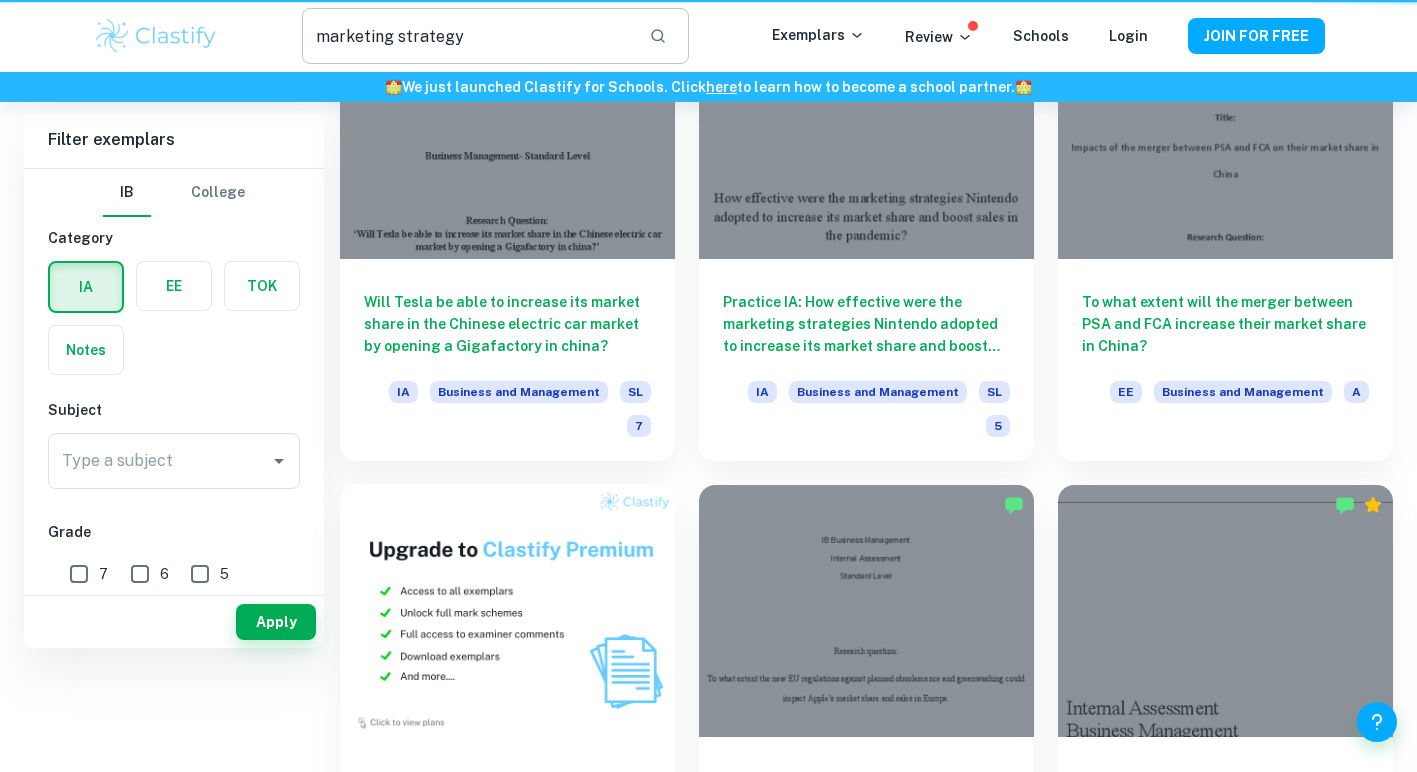 scroll, scrollTop: 0, scrollLeft: 0, axis: both 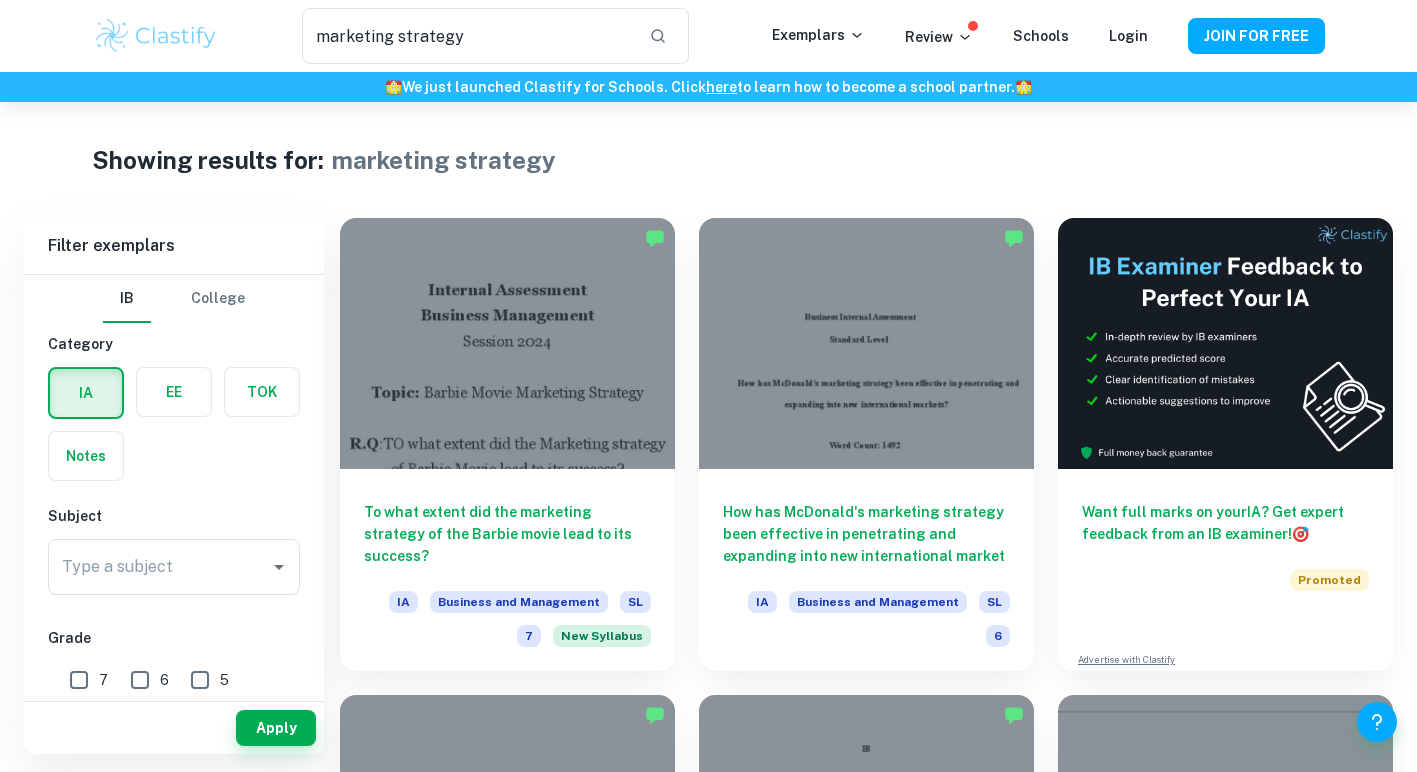click on "How has McDonald's marketing strategy been effective in penetrating and expanding into new international market IA Business and Management SL 6" at bounding box center (854, 432) 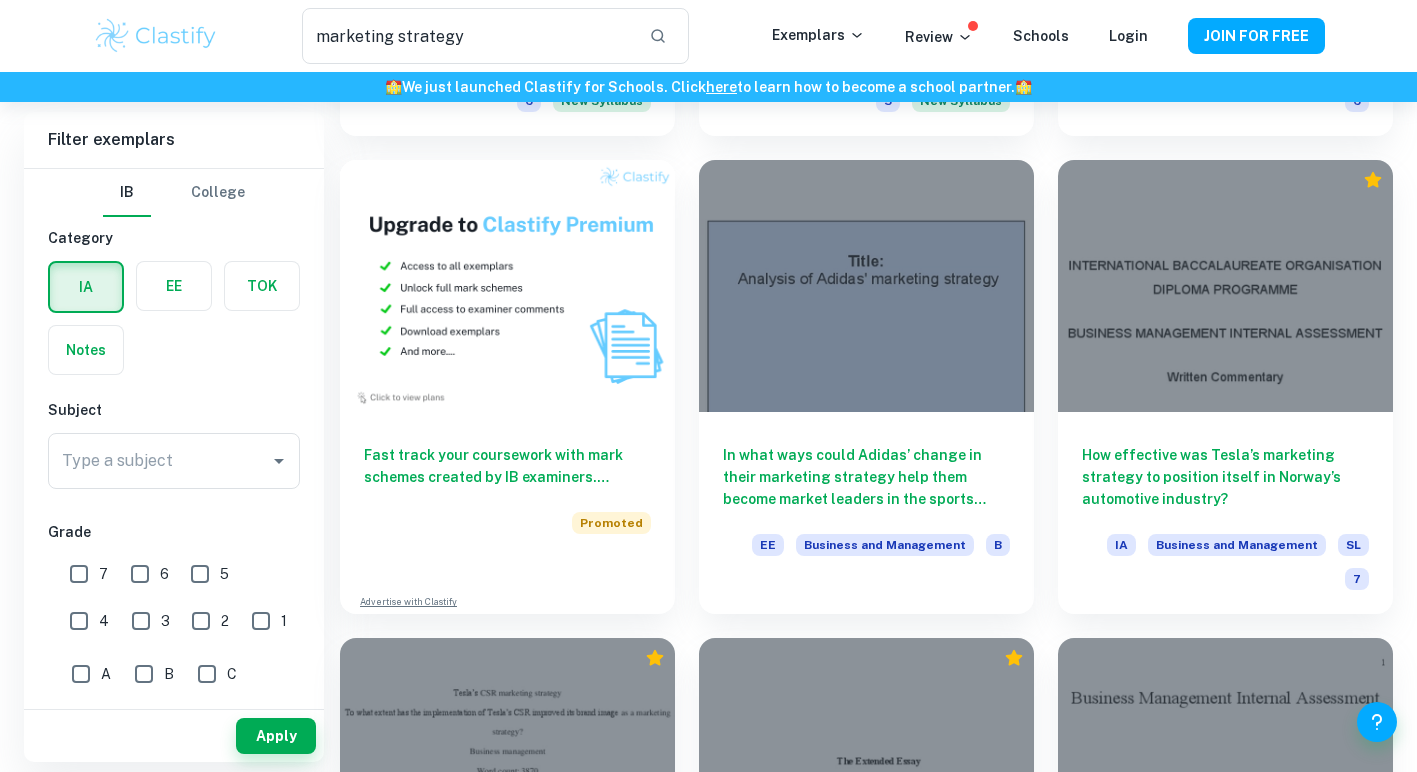 scroll, scrollTop: 1015, scrollLeft: 0, axis: vertical 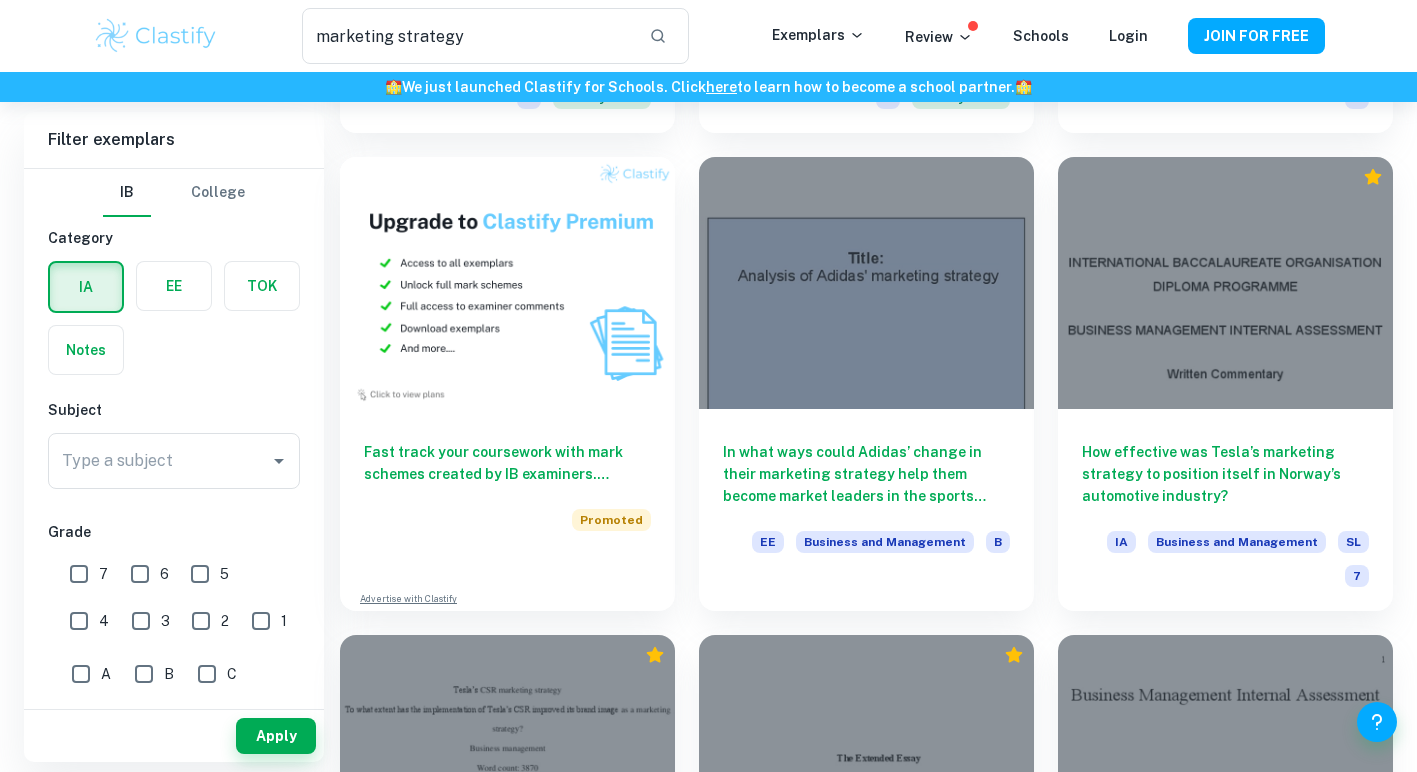 click on "How effective was Tesla’s marketing strategy to position itself in [COUNTRY]’s automotive industry? IA Business and Management SL 7" at bounding box center (1213, 371) 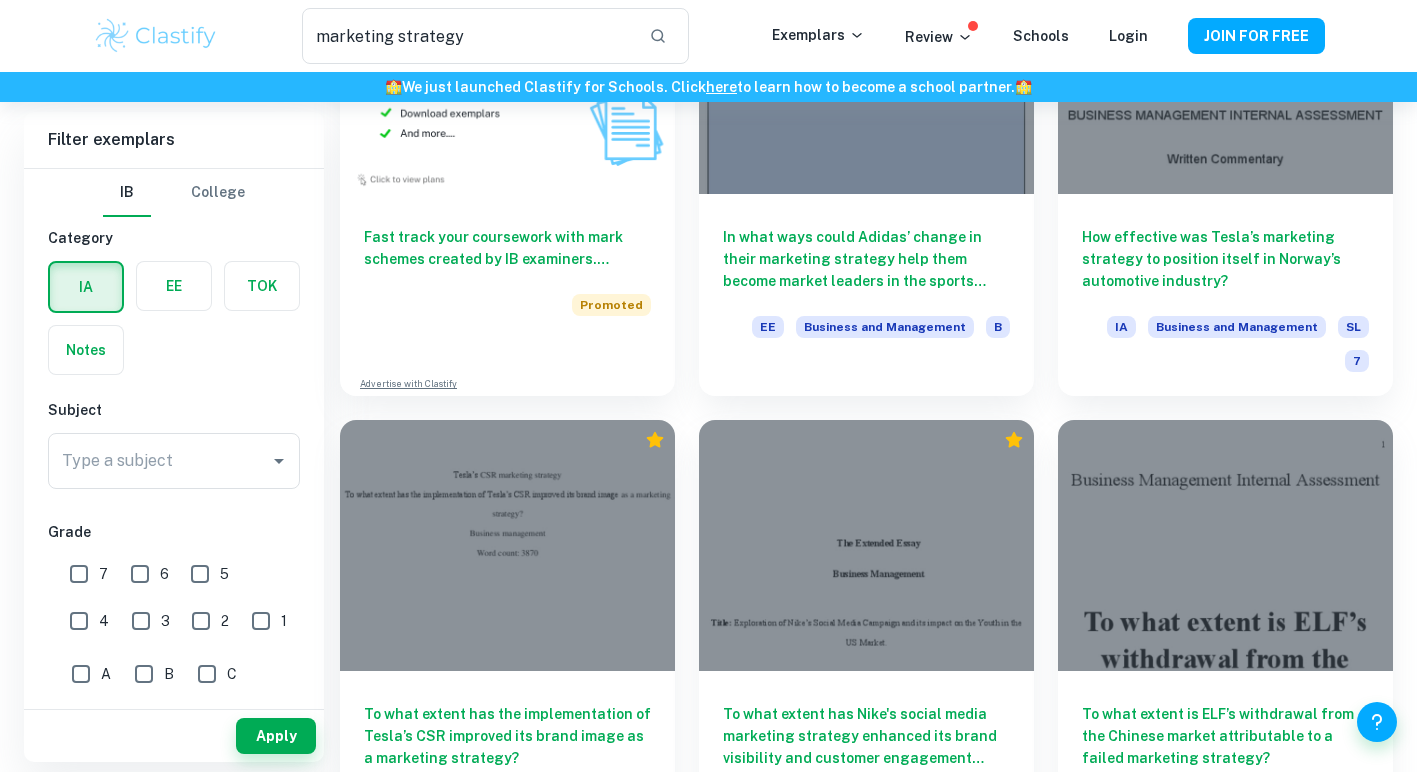 scroll, scrollTop: 1232, scrollLeft: 0, axis: vertical 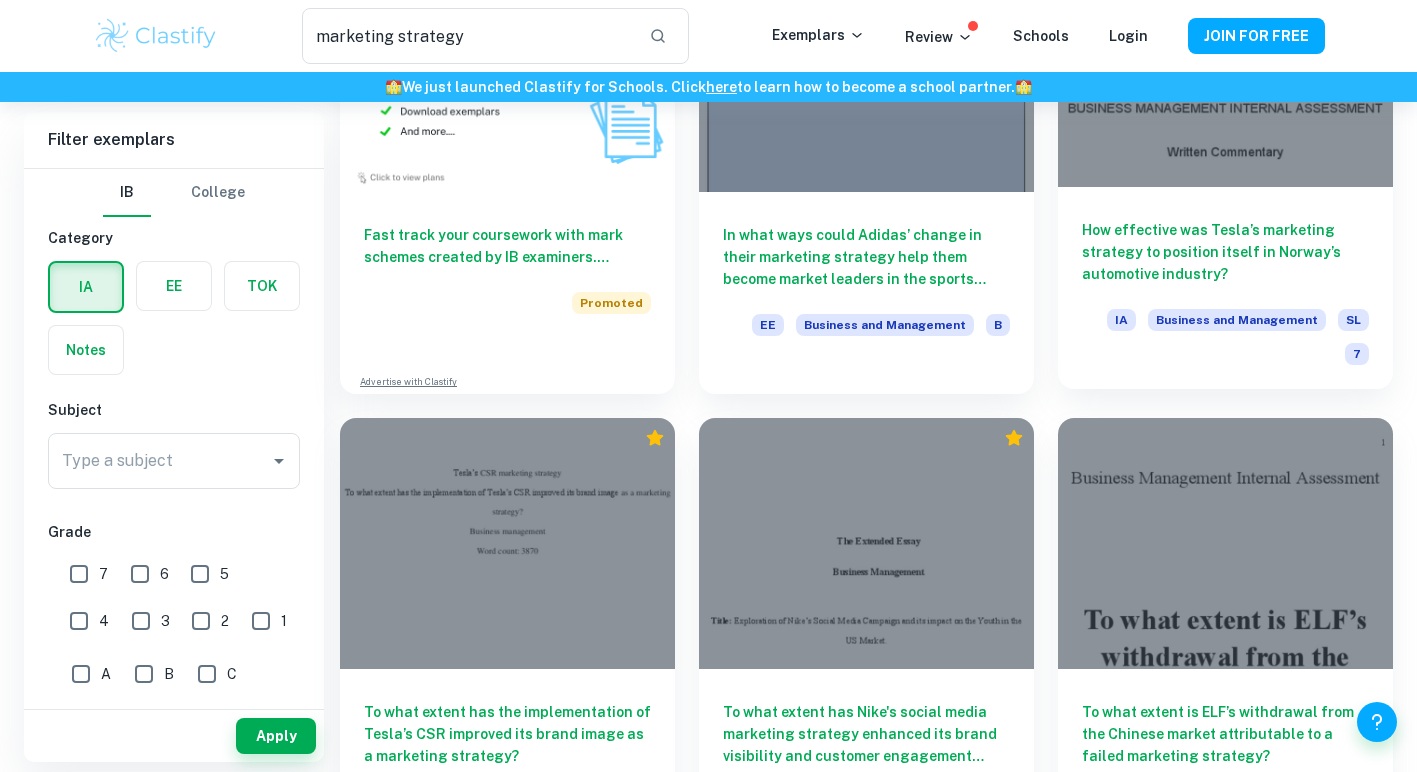 click on "How effective was Tesla’s marketing strategy to position itself in Norway’s automotive industry?" at bounding box center (1225, 252) 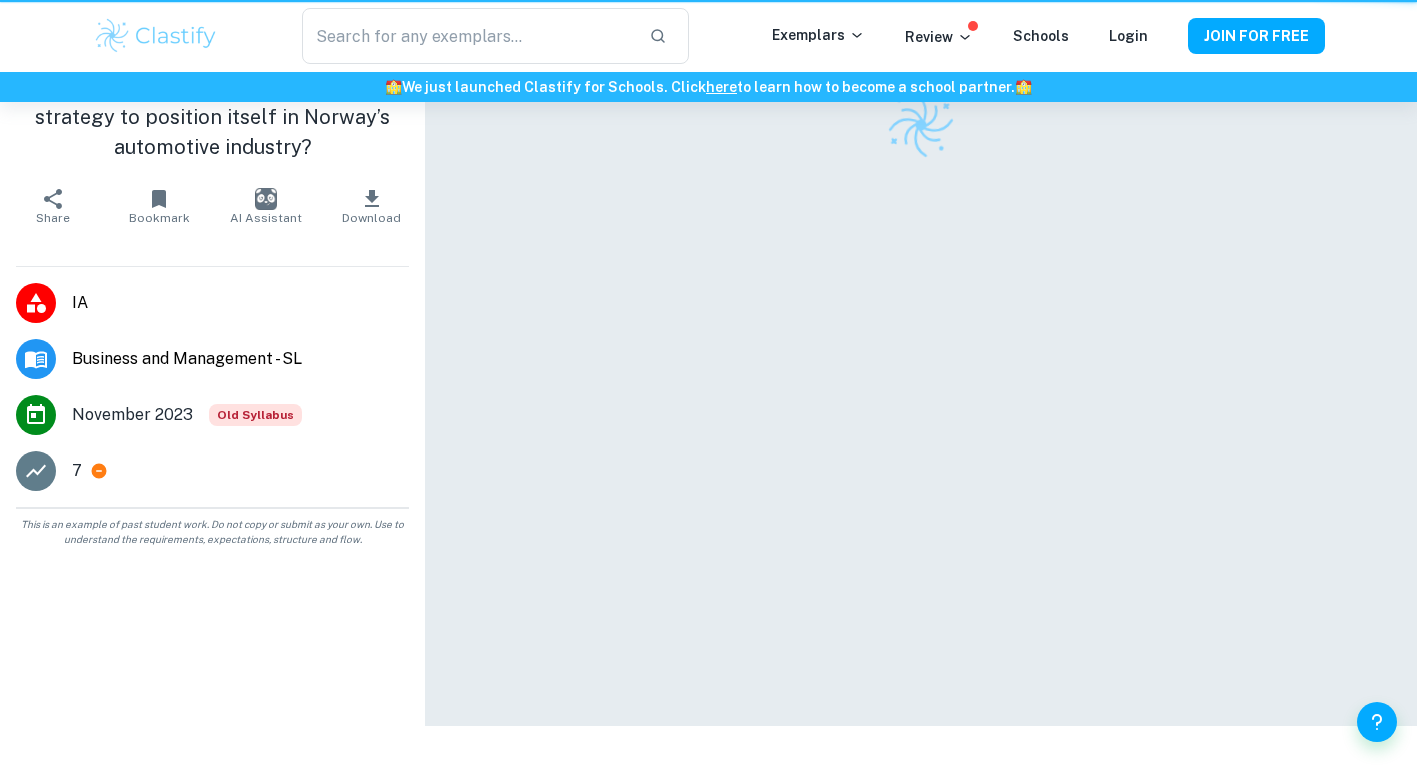 scroll, scrollTop: 0, scrollLeft: 0, axis: both 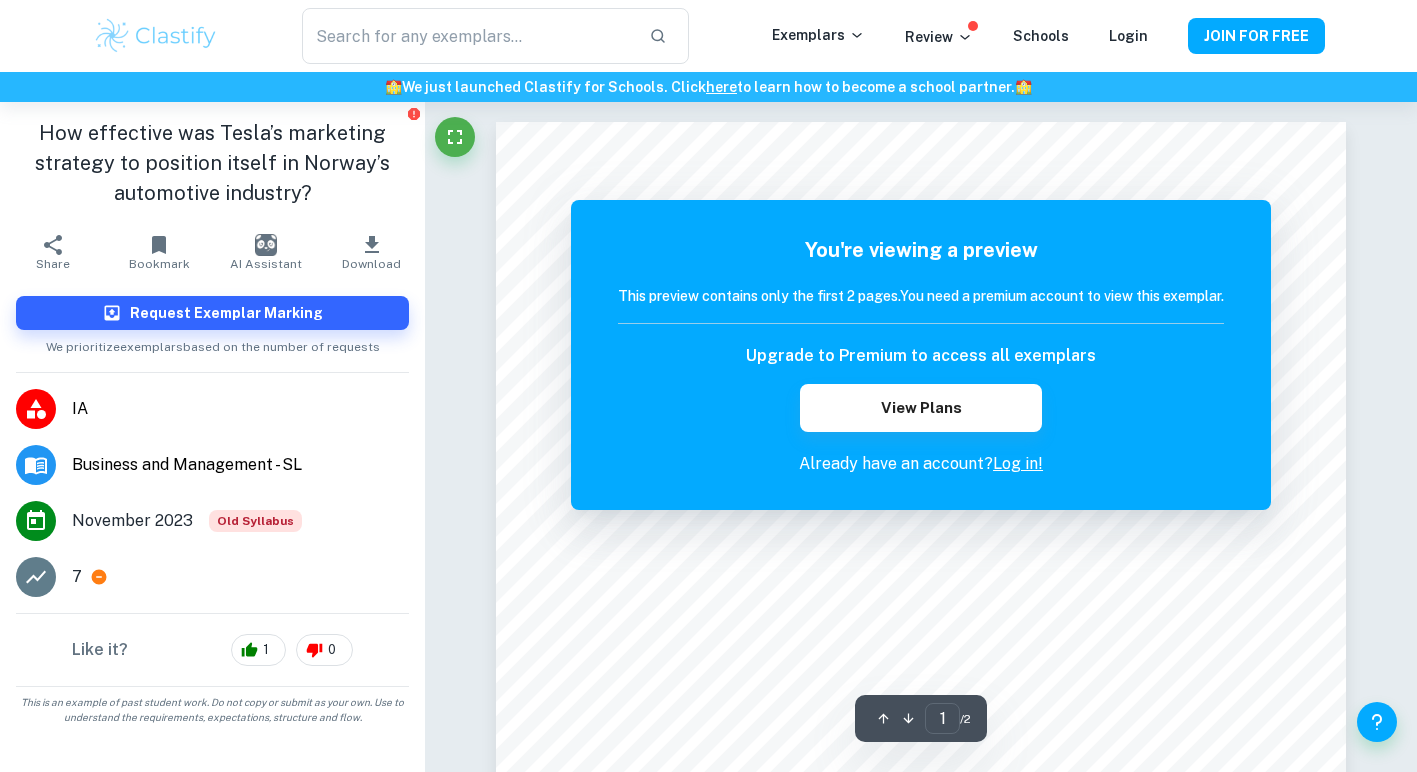 type on "marketing strategy" 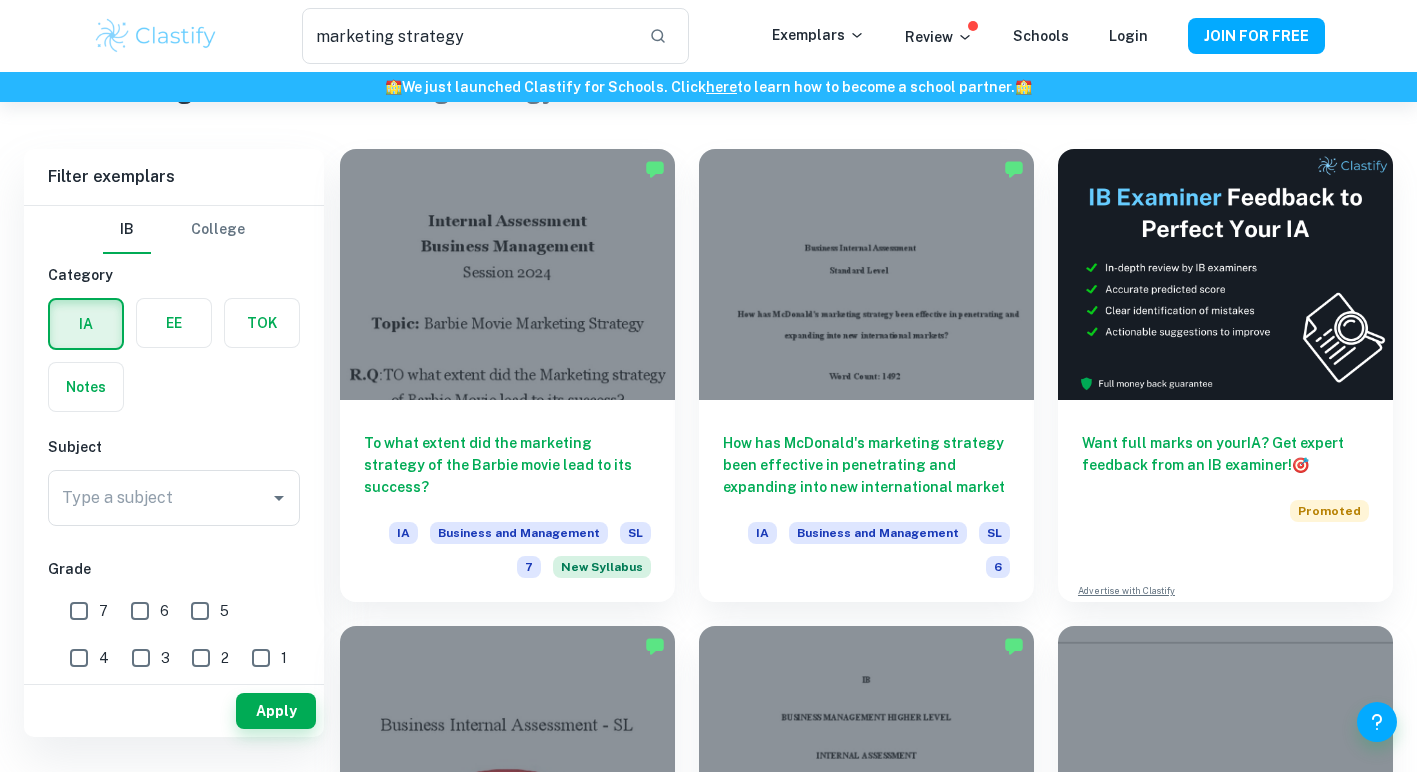 scroll, scrollTop: 52, scrollLeft: 0, axis: vertical 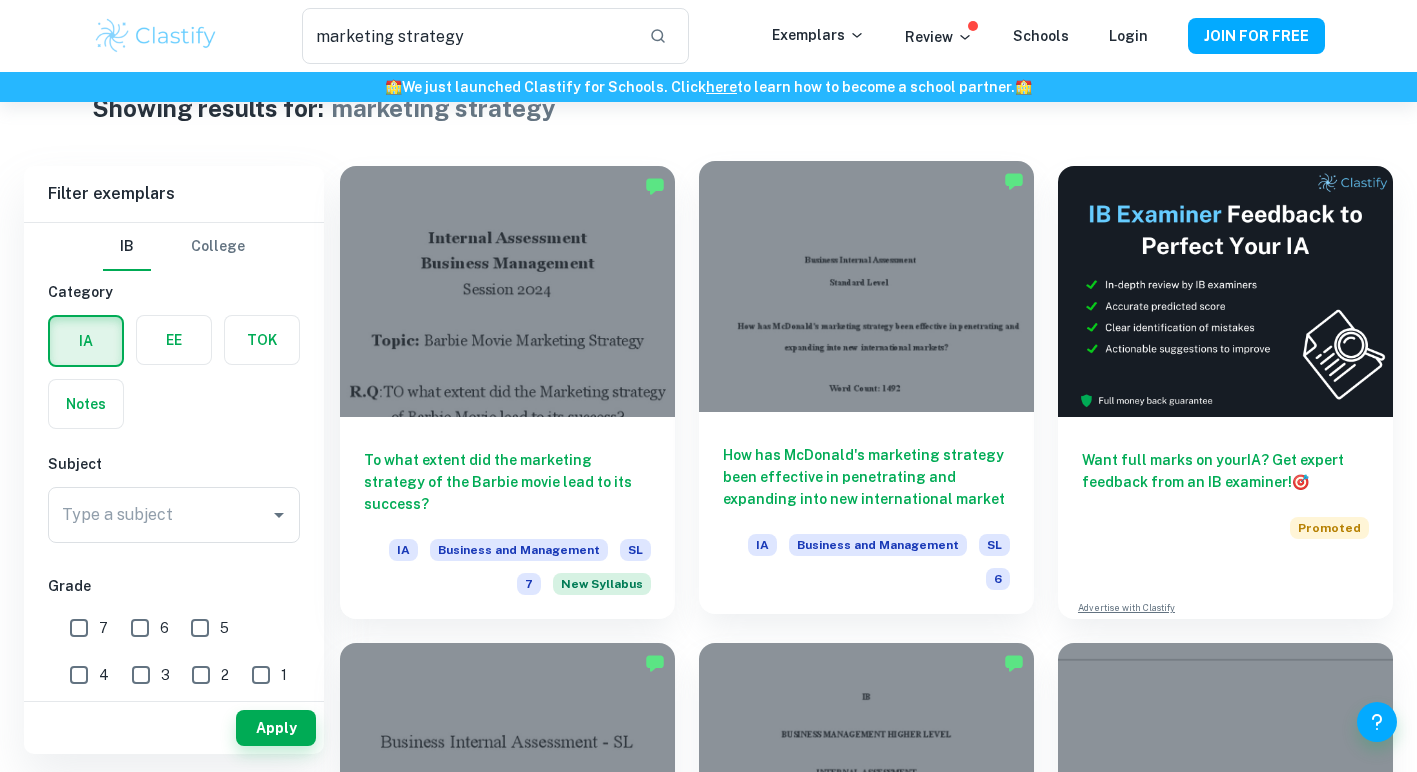 click on "How has McDonald's marketing strategy been effective in penetrating and expanding into new international market" at bounding box center [866, 477] 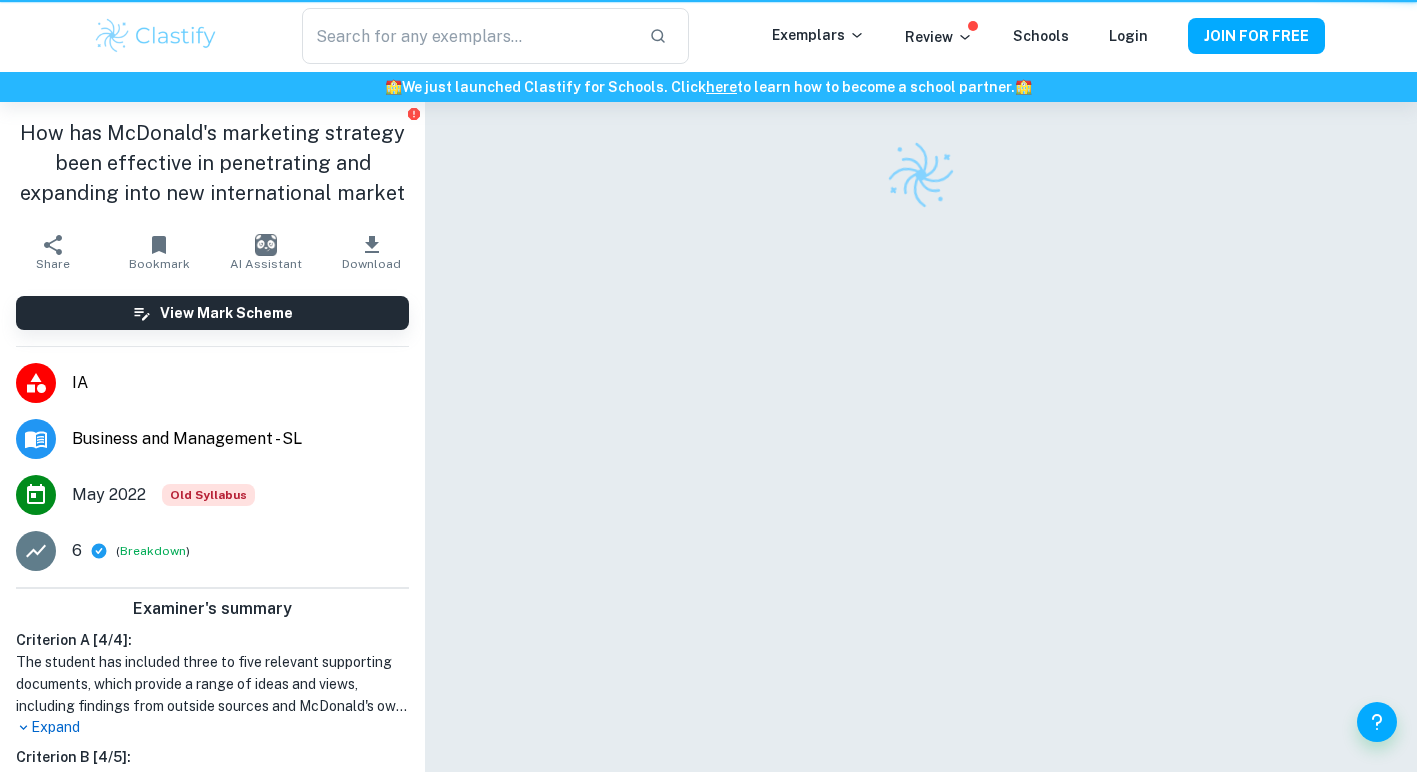 scroll, scrollTop: 0, scrollLeft: 0, axis: both 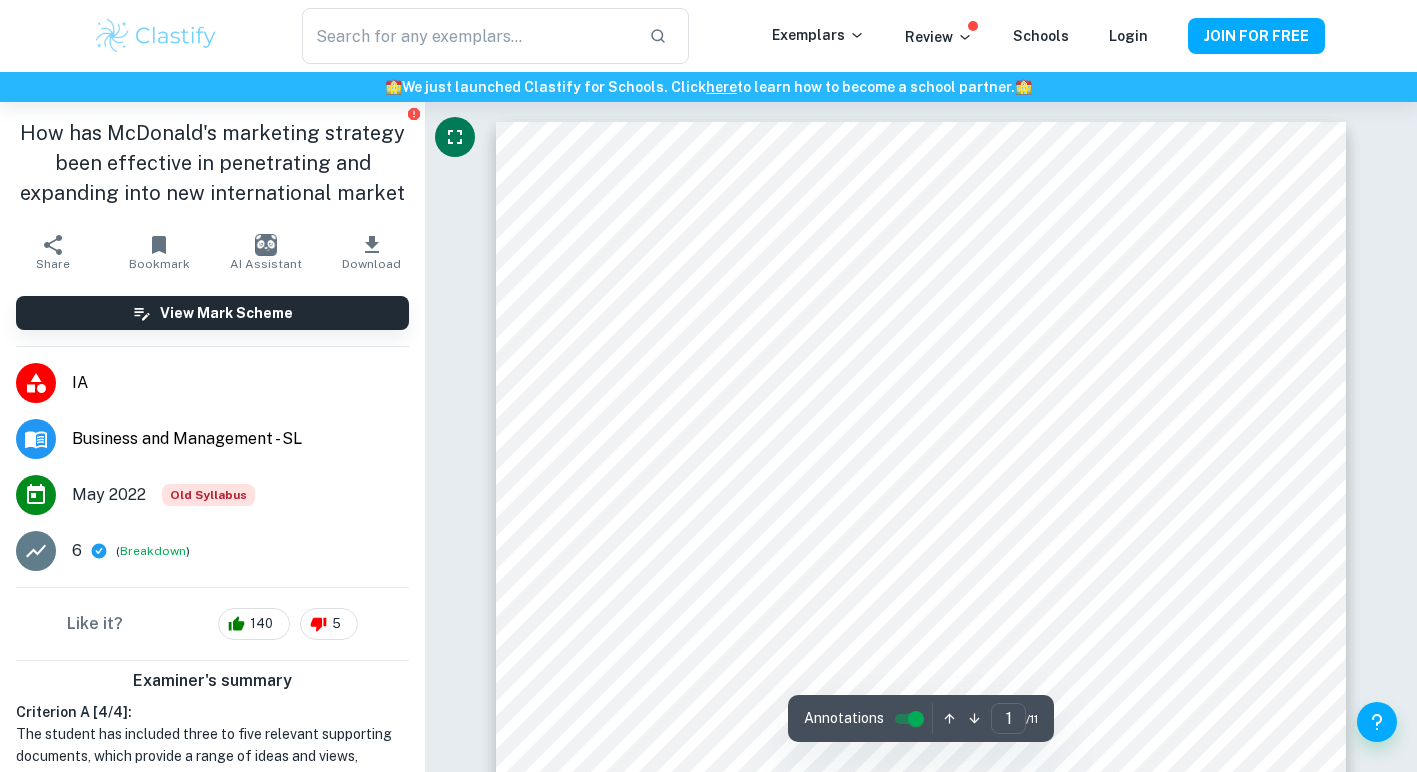 click at bounding box center (455, 137) 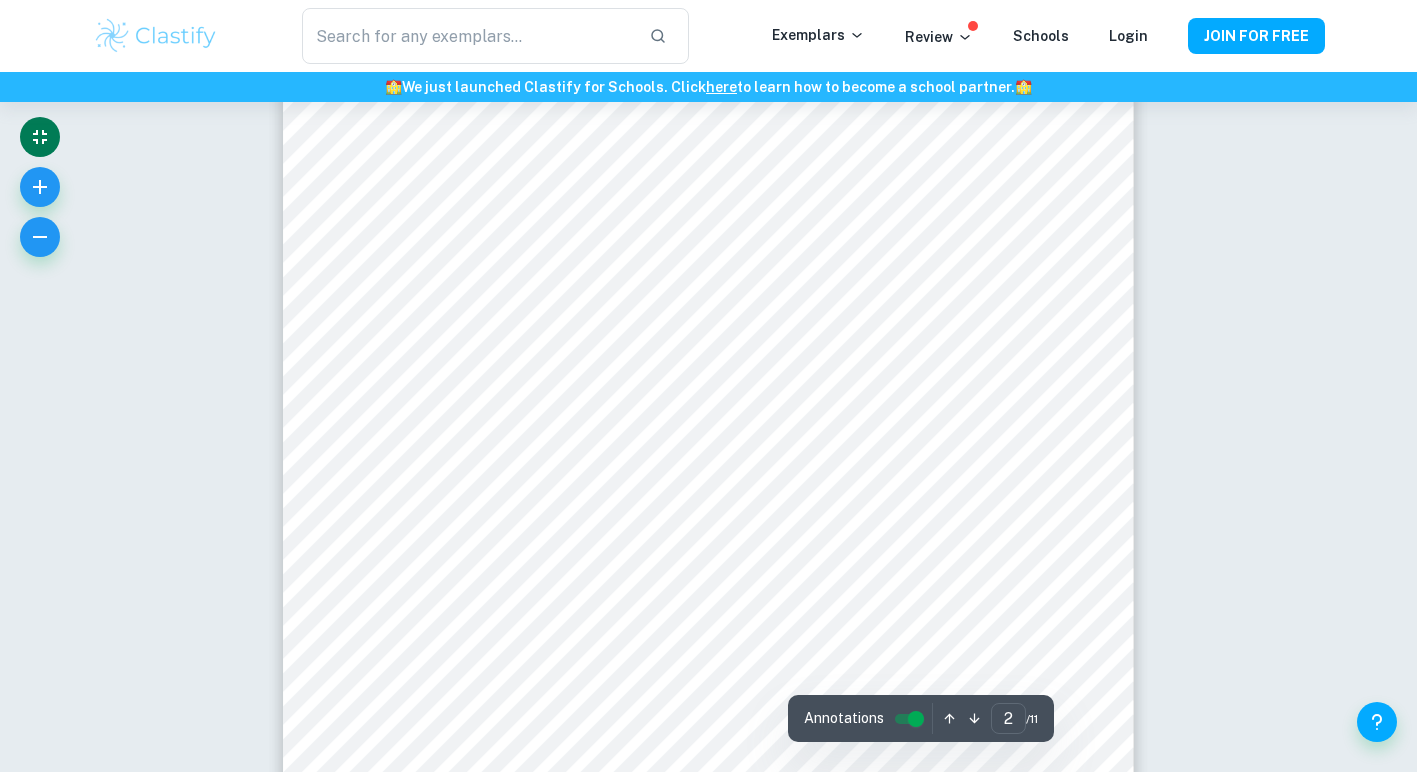 scroll, scrollTop: 1076, scrollLeft: 0, axis: vertical 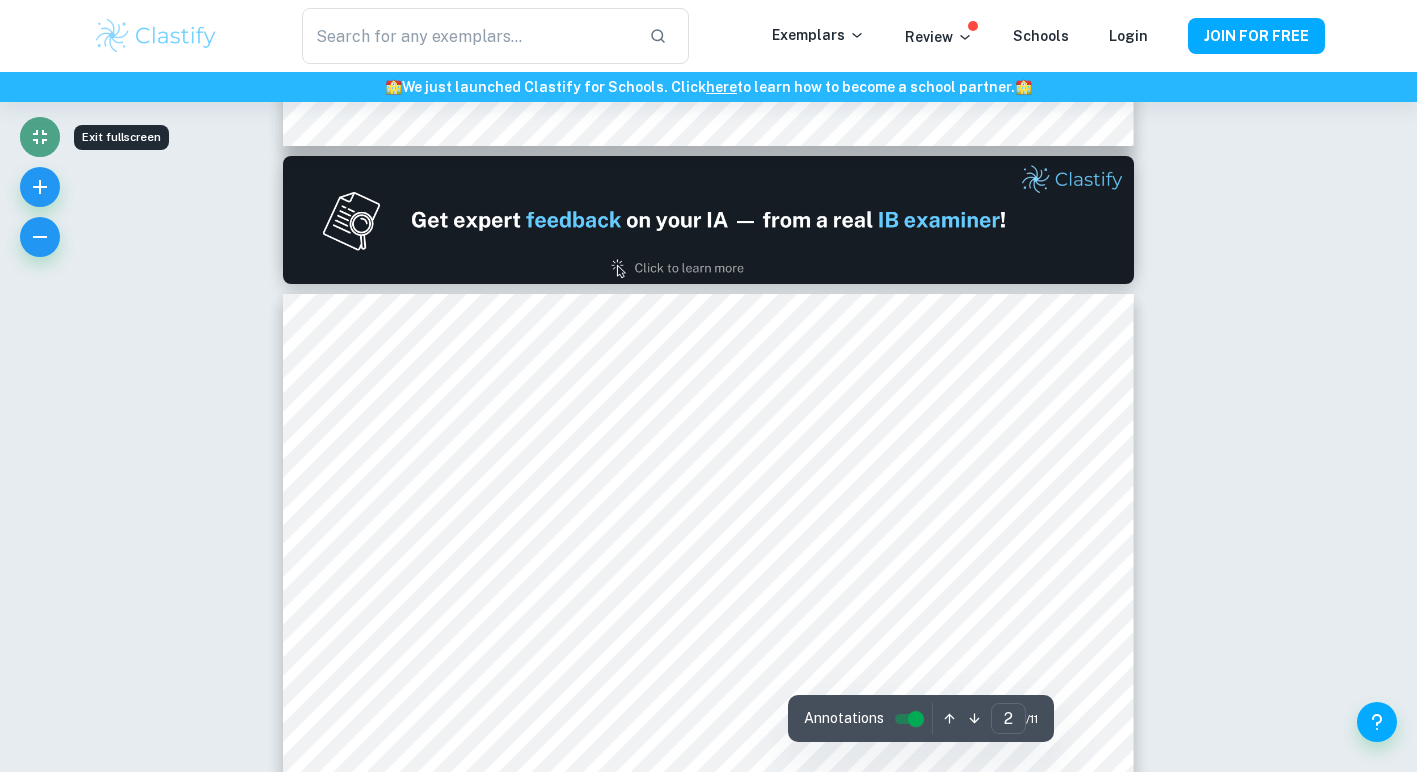 click 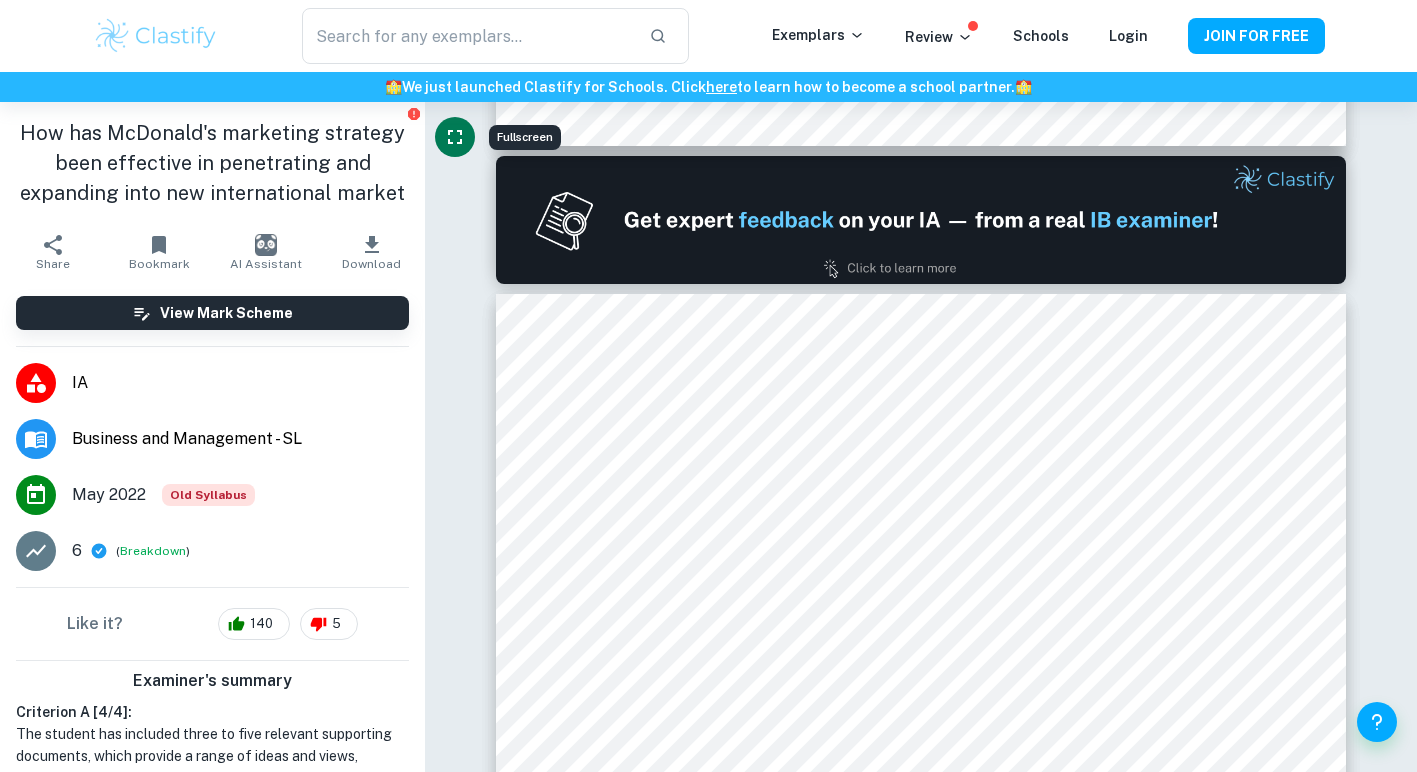 click on "How has McDonald's marketing strategy been effective in penetrating and expanding into new international market" at bounding box center (212, 163) 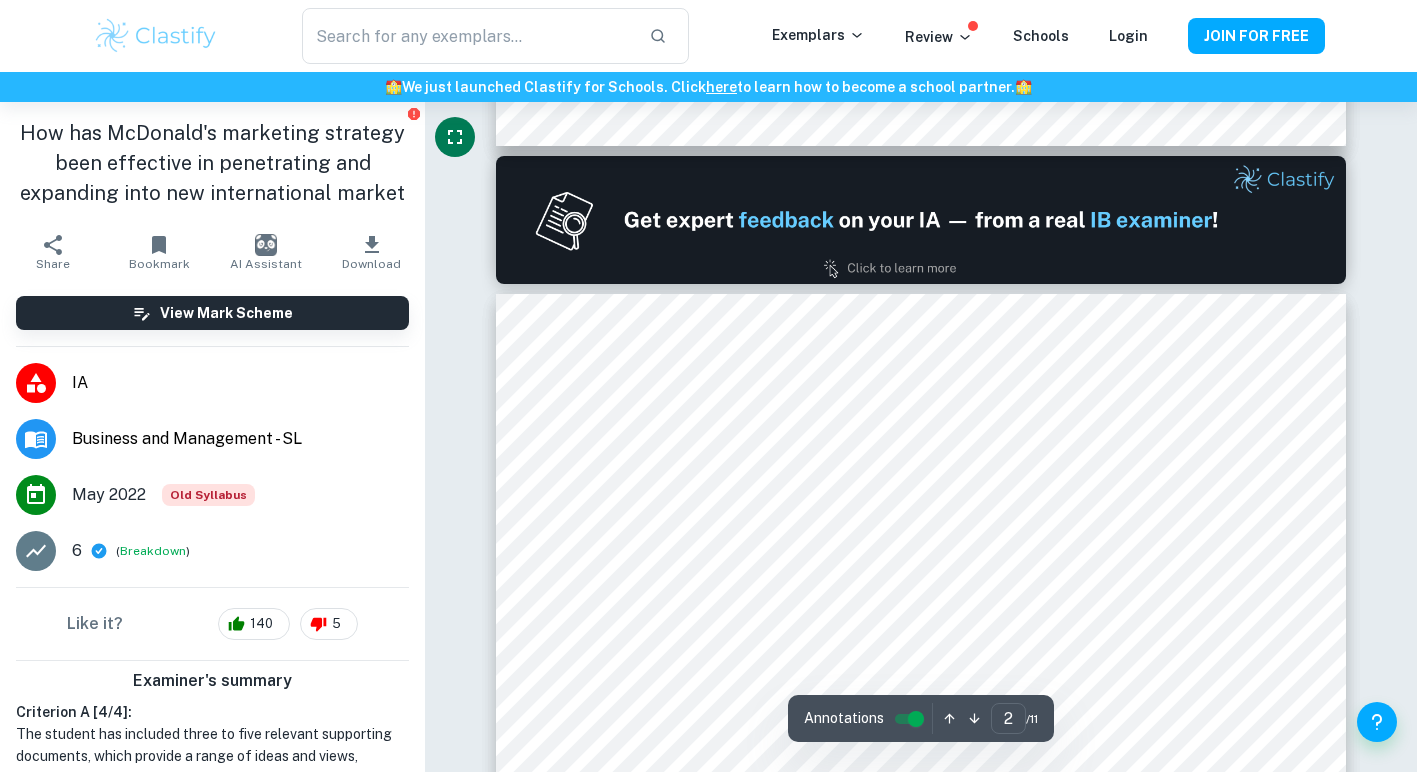 click 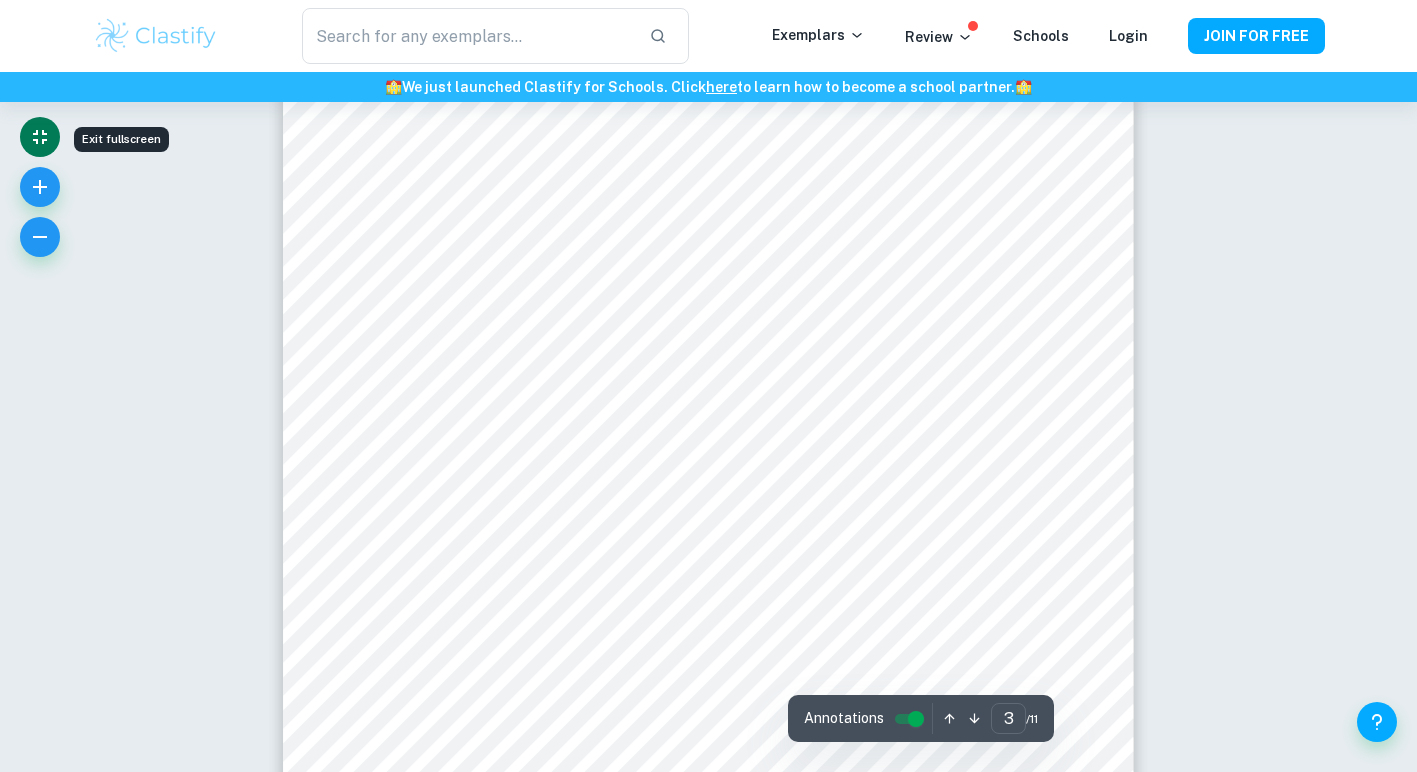 scroll, scrollTop: 2602, scrollLeft: 0, axis: vertical 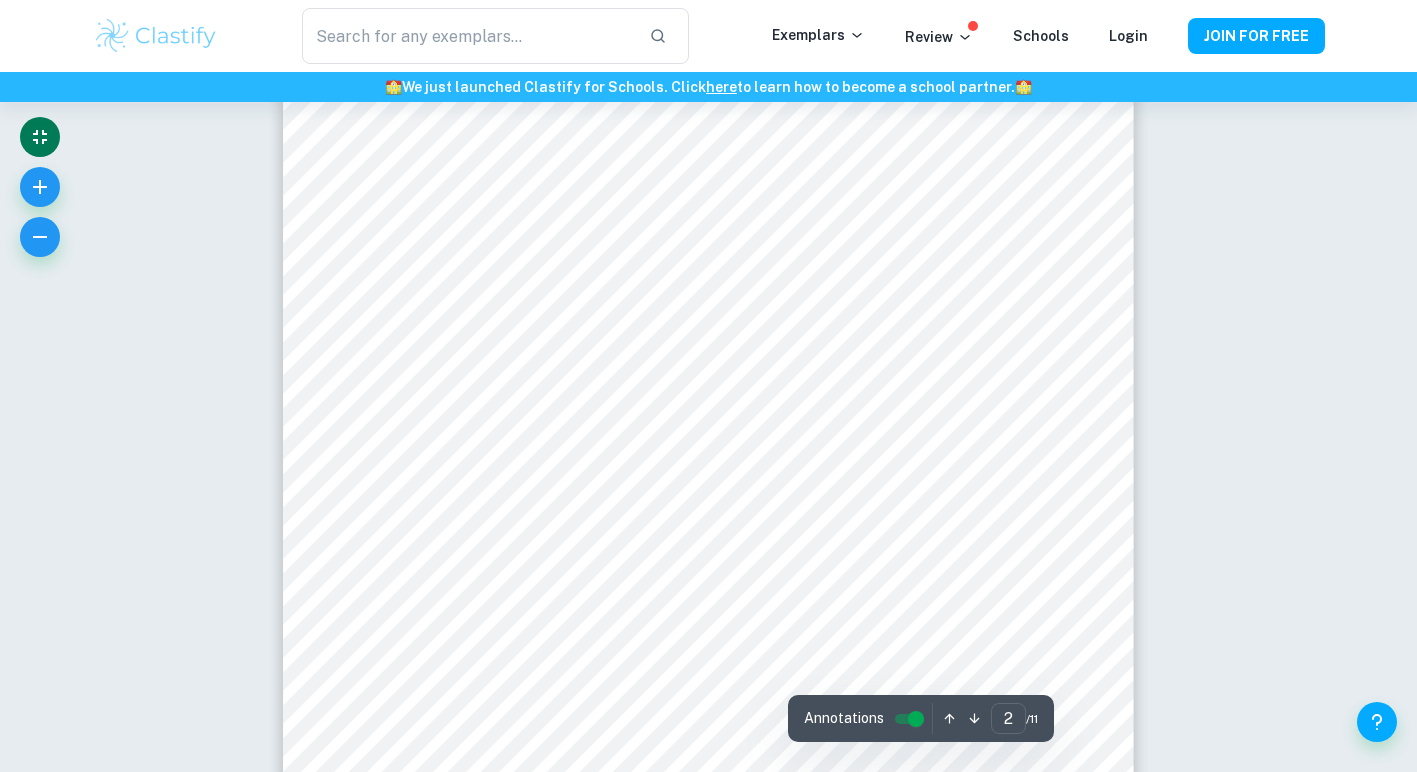 type on "1" 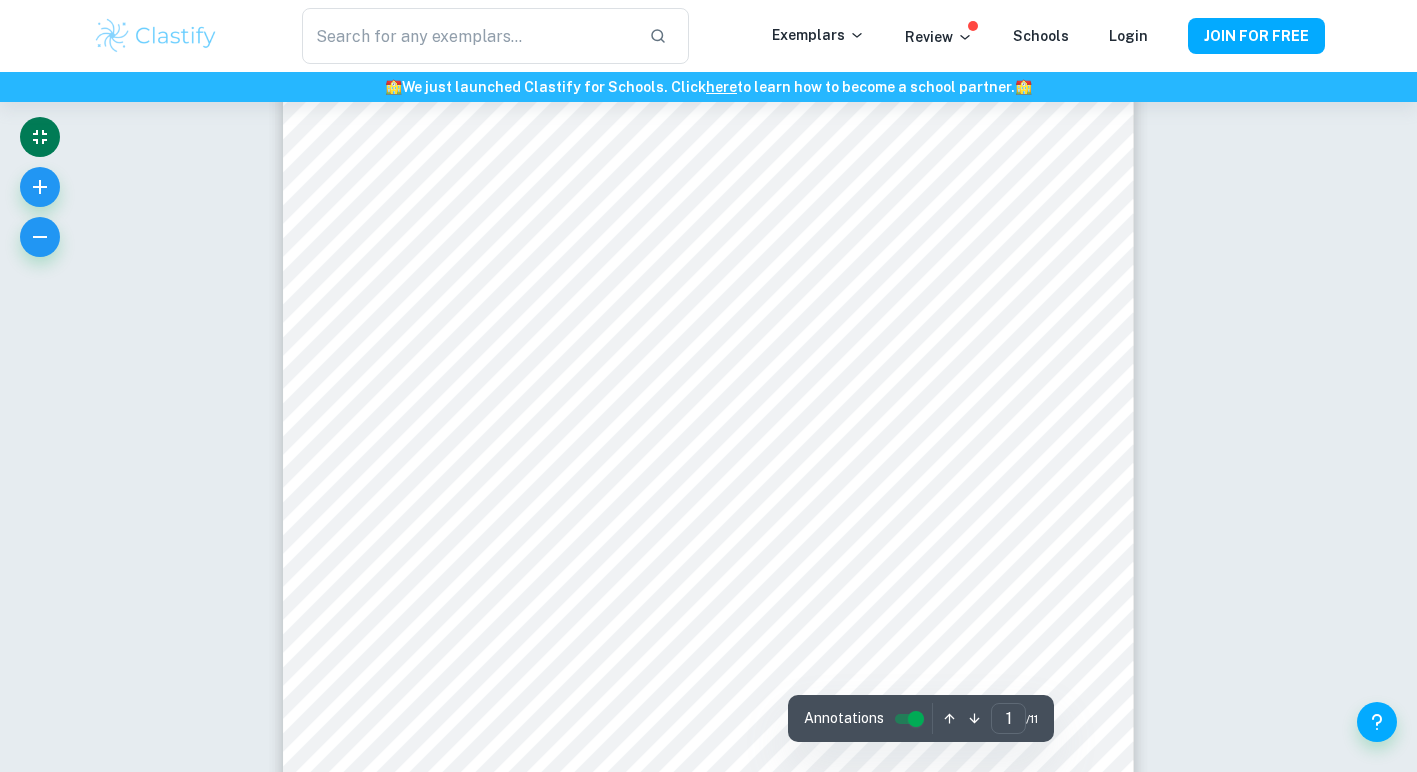 scroll, scrollTop: 47, scrollLeft: 0, axis: vertical 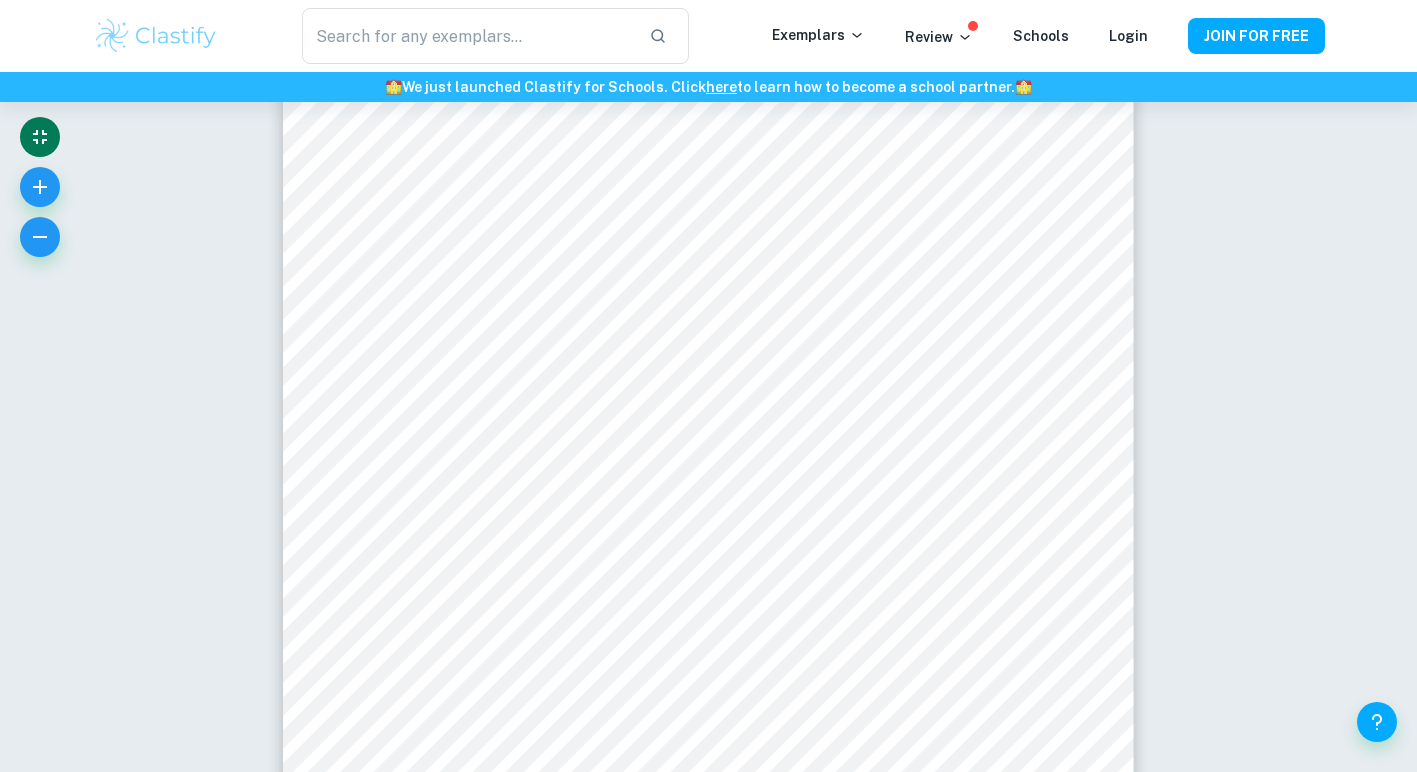 type on "marketing strategy" 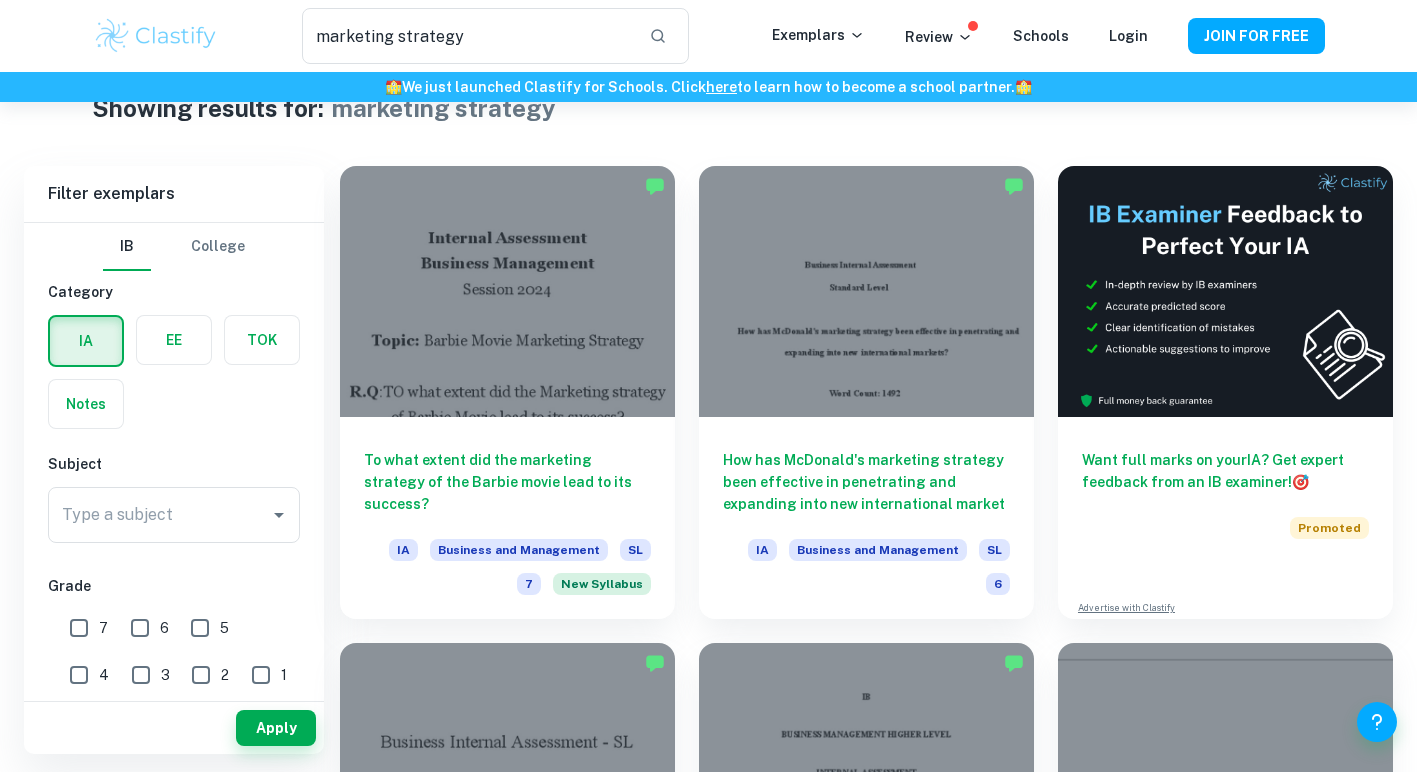 click at bounding box center (174, 340) 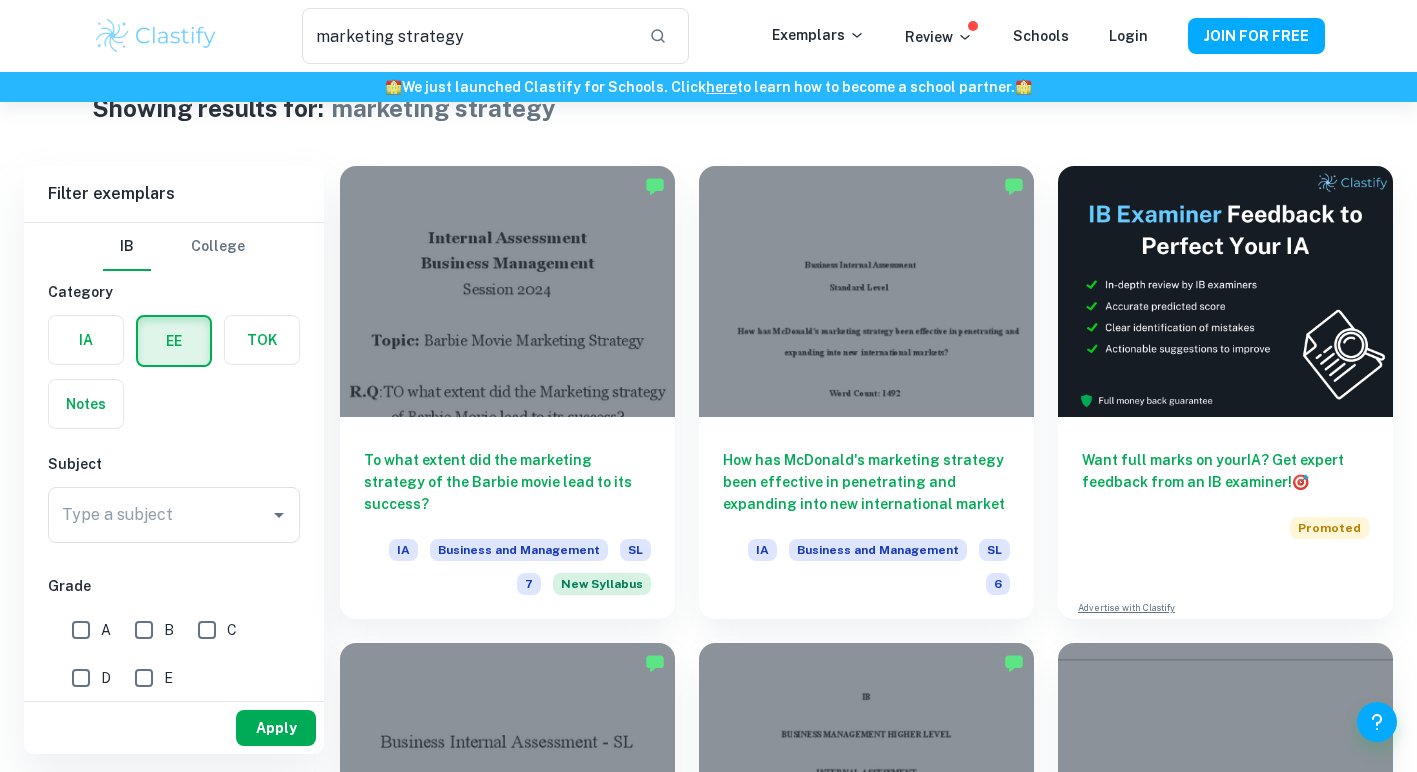 click on "Apply" at bounding box center (276, 728) 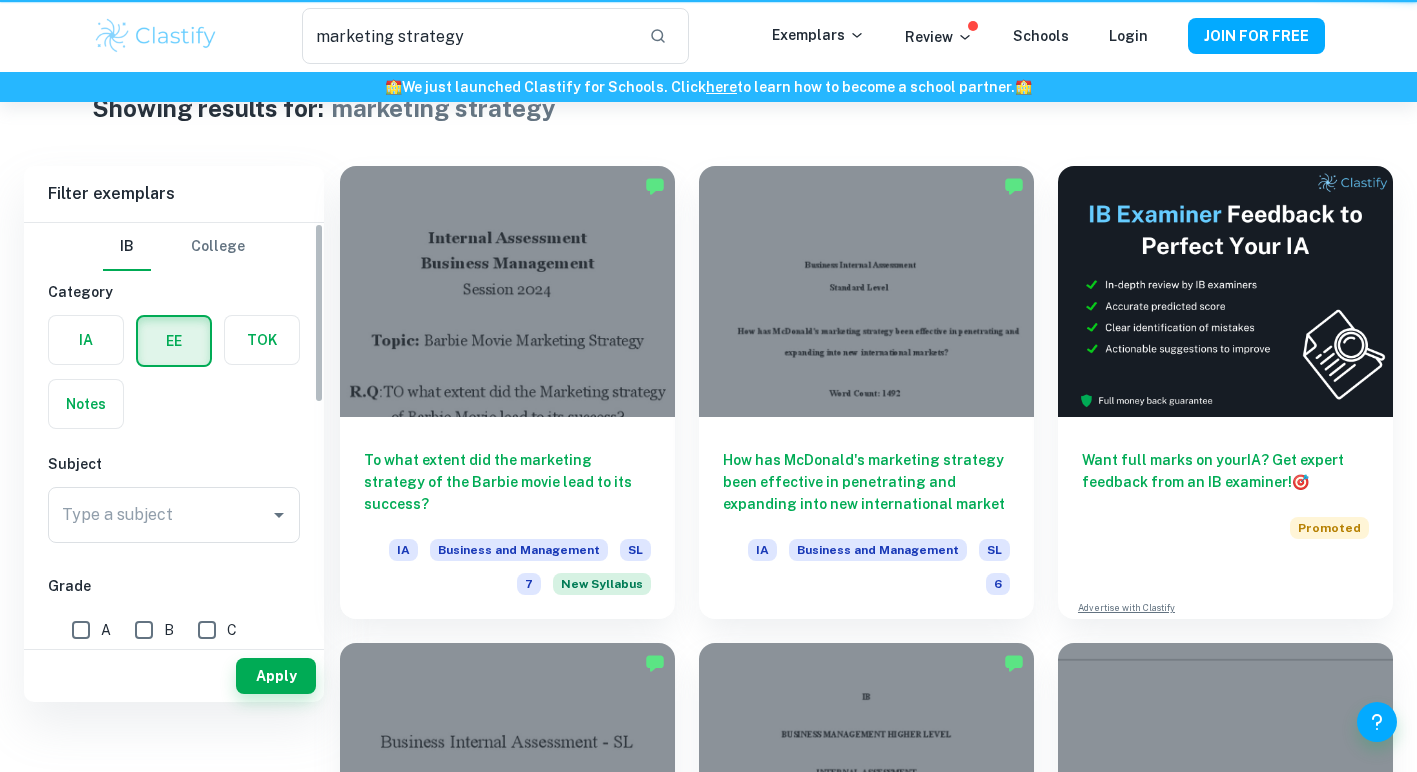 scroll, scrollTop: 0, scrollLeft: 0, axis: both 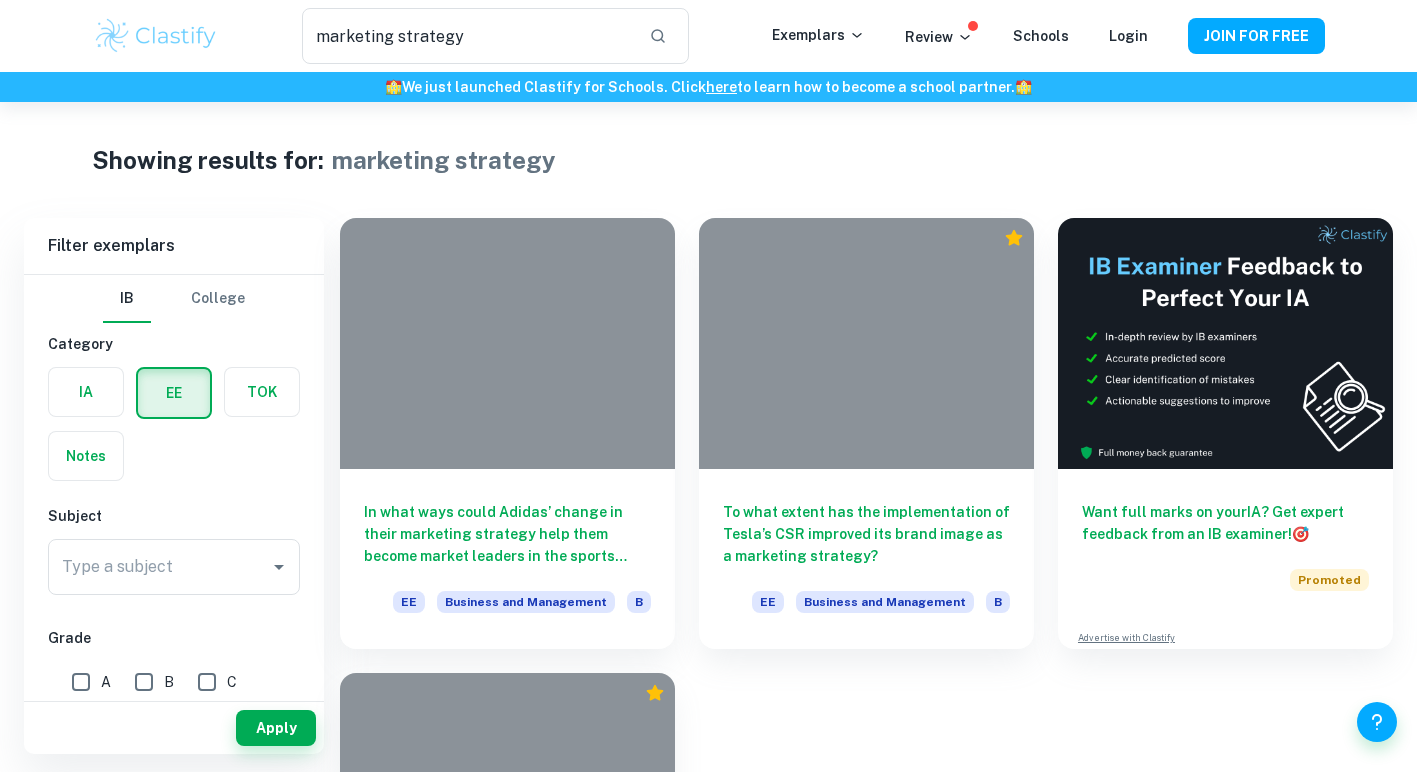 click on "To what extent has the implementation of Tesla’s CSR improved its brand image as a marketing strategy? EE Business and Management B" at bounding box center (854, 421) 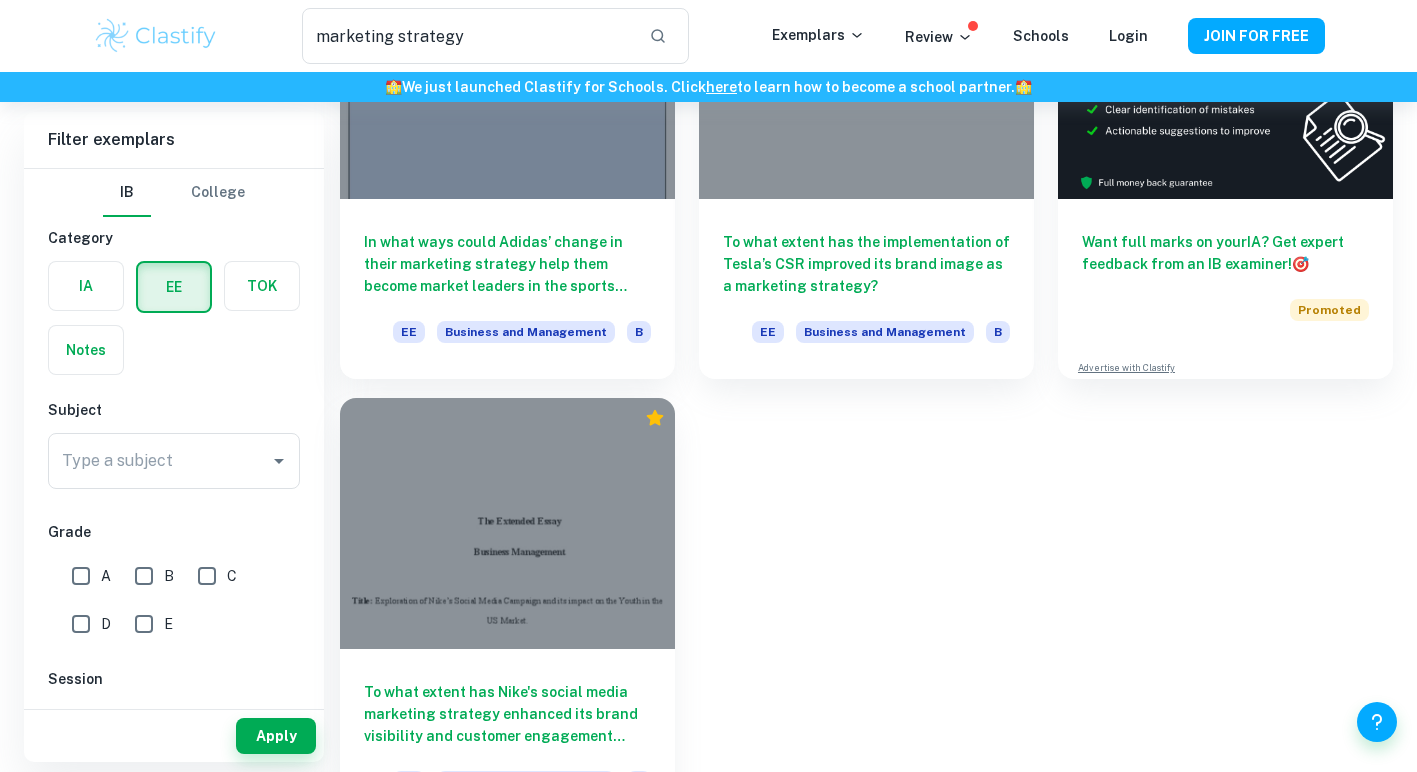 scroll, scrollTop: 0, scrollLeft: 0, axis: both 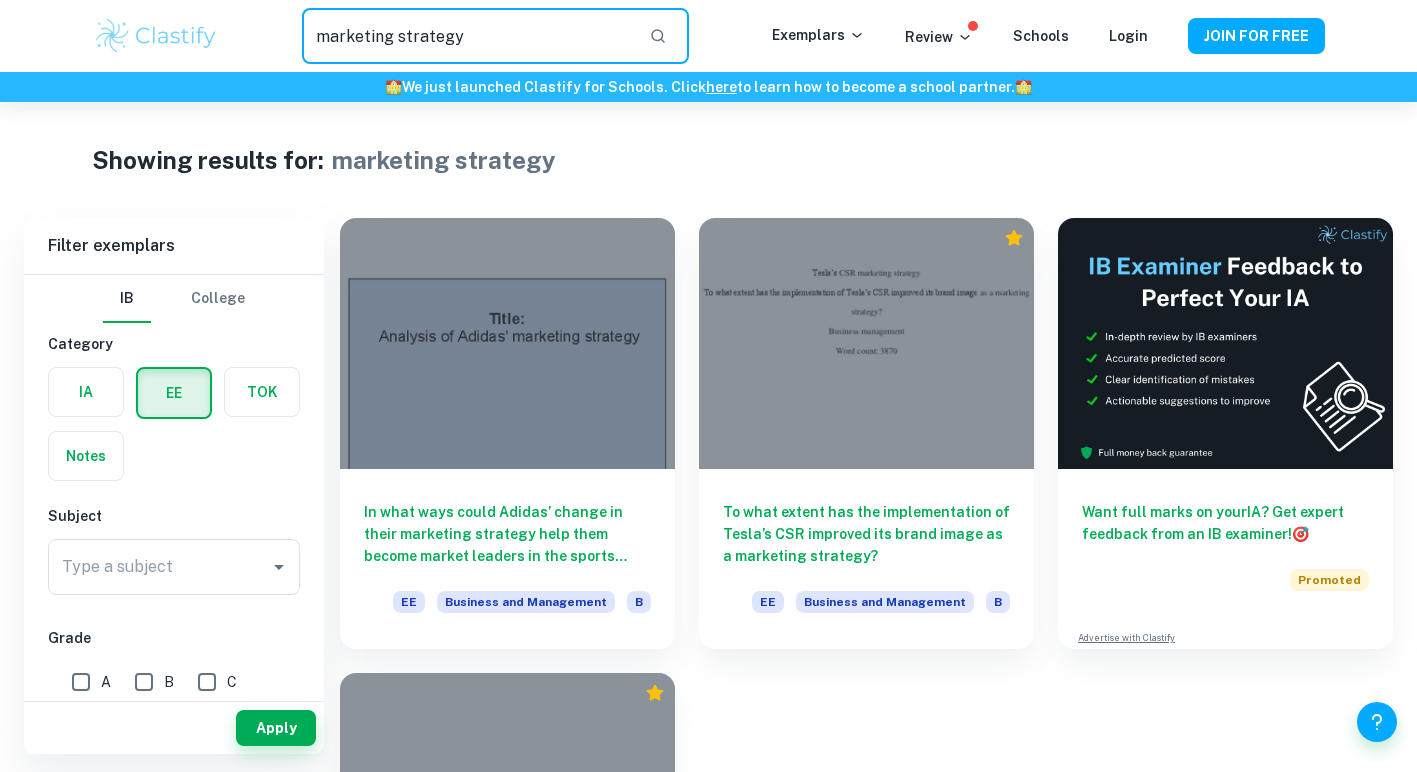 drag, startPoint x: 488, startPoint y: 35, endPoint x: 176, endPoint y: 35, distance: 312 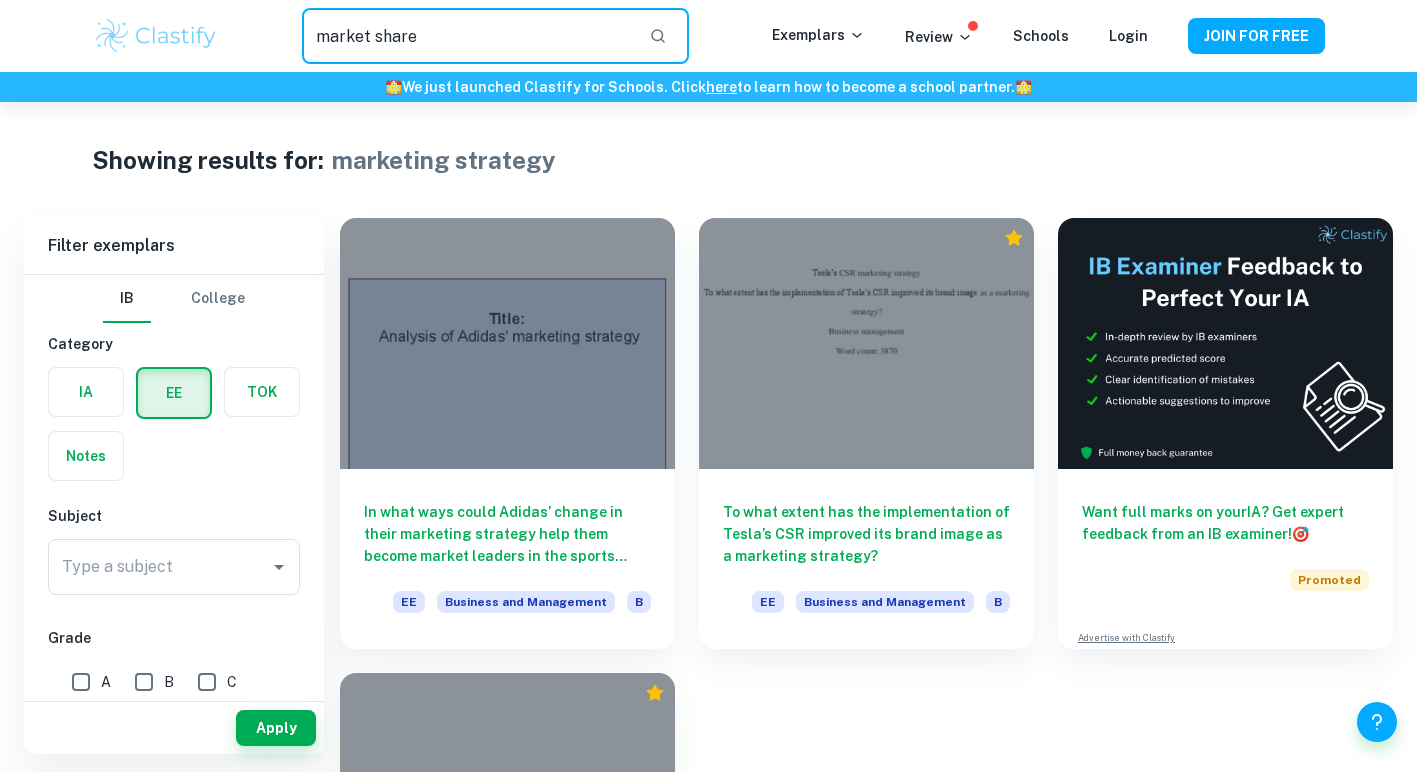 type on "market share" 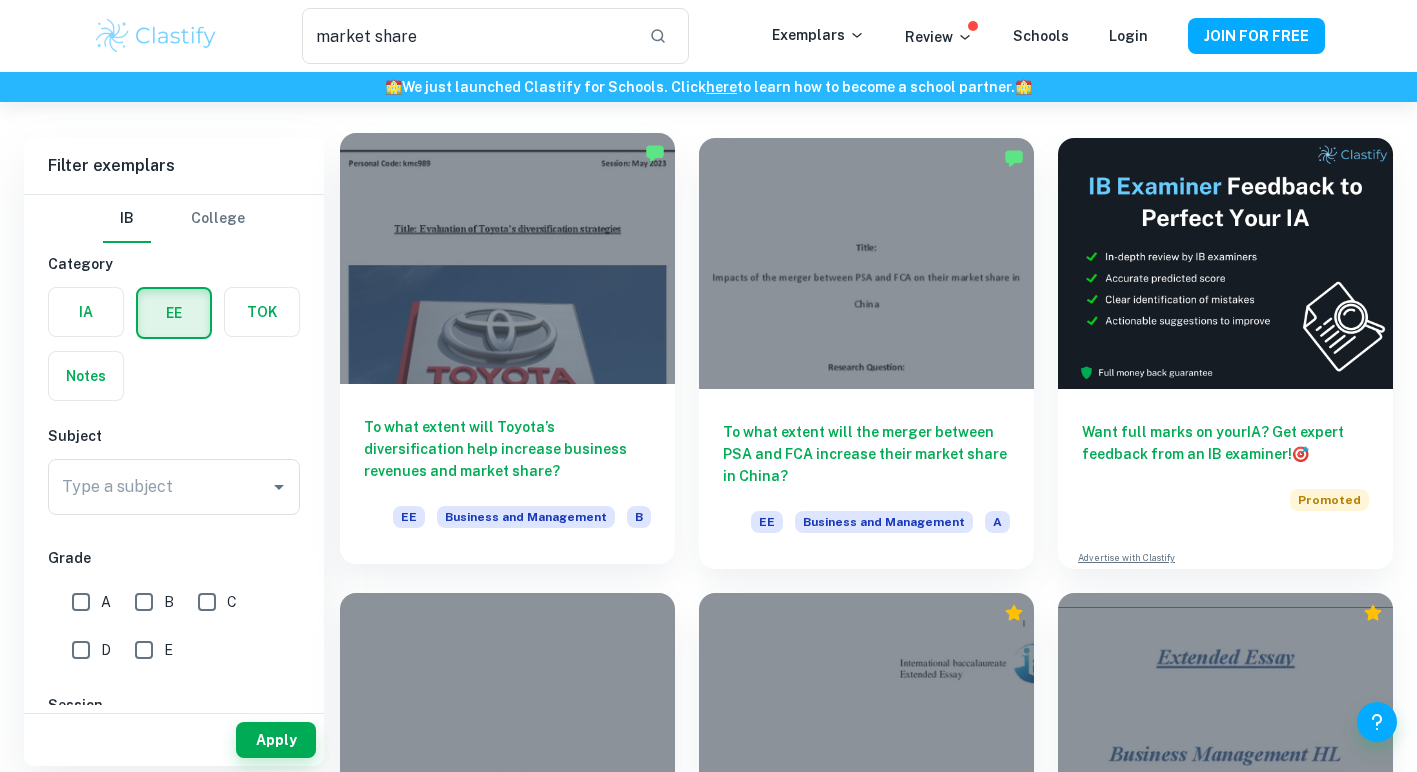 scroll, scrollTop: 102, scrollLeft: 0, axis: vertical 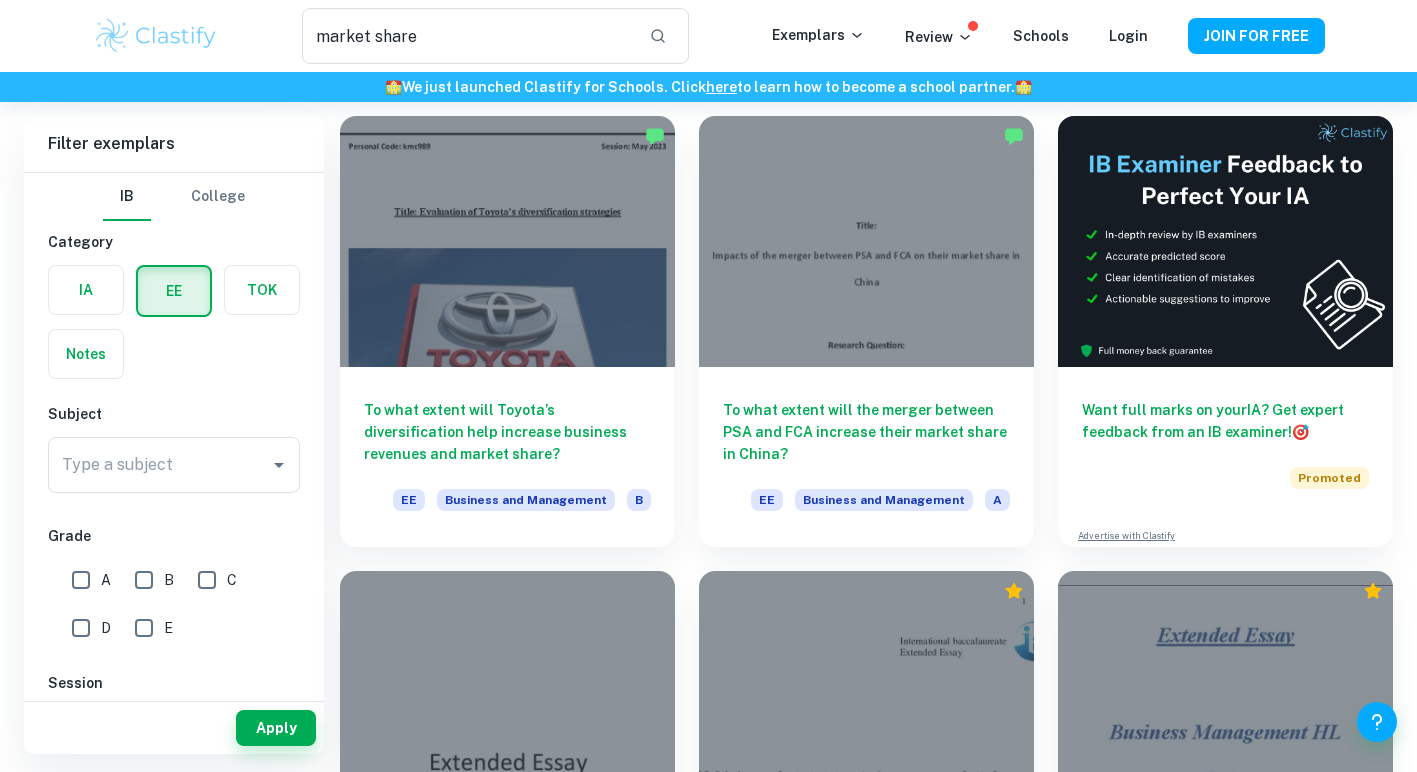 click on "Want full marks on your  IA ? Get expert feedback from an IB examiner!  🎯 Promoted Advertise with Clastify" at bounding box center (1213, 319) 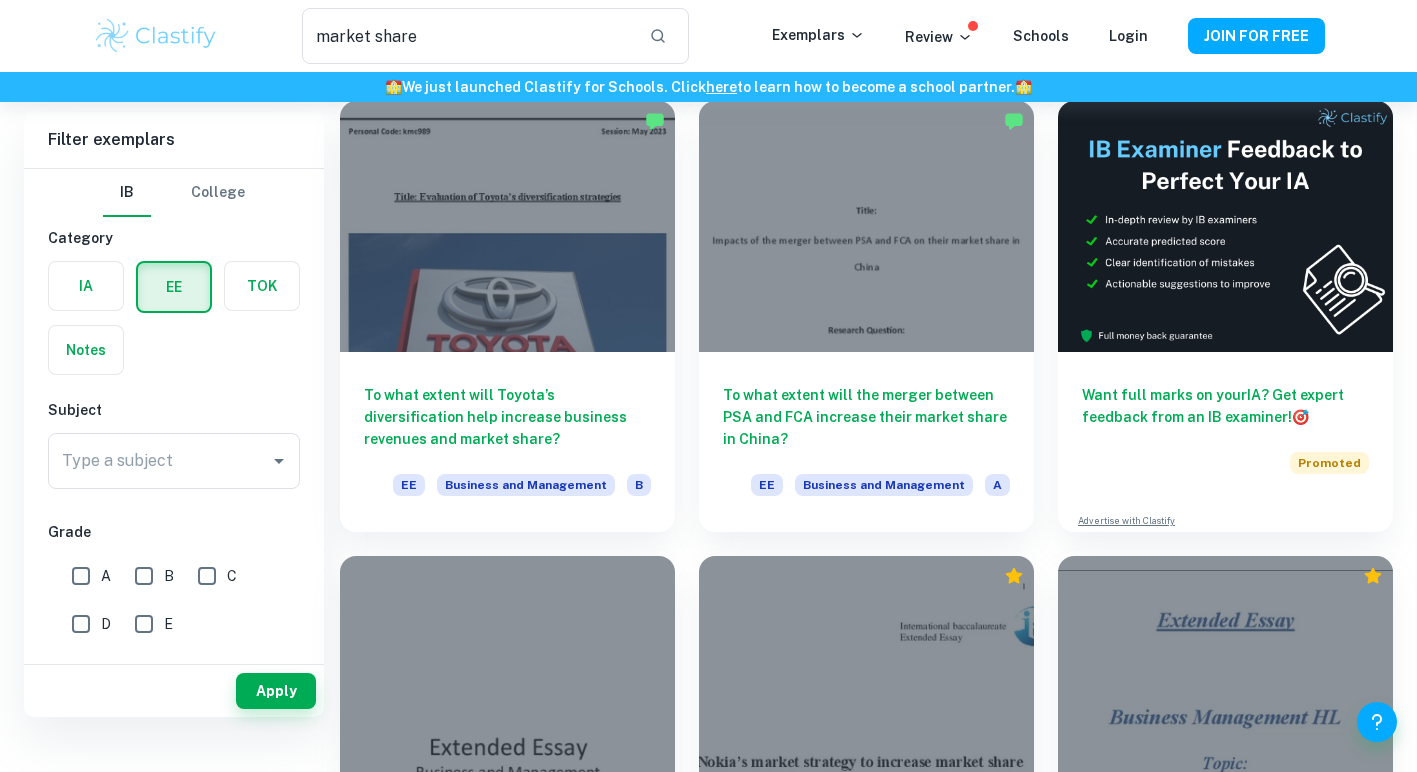 scroll, scrollTop: 173, scrollLeft: 0, axis: vertical 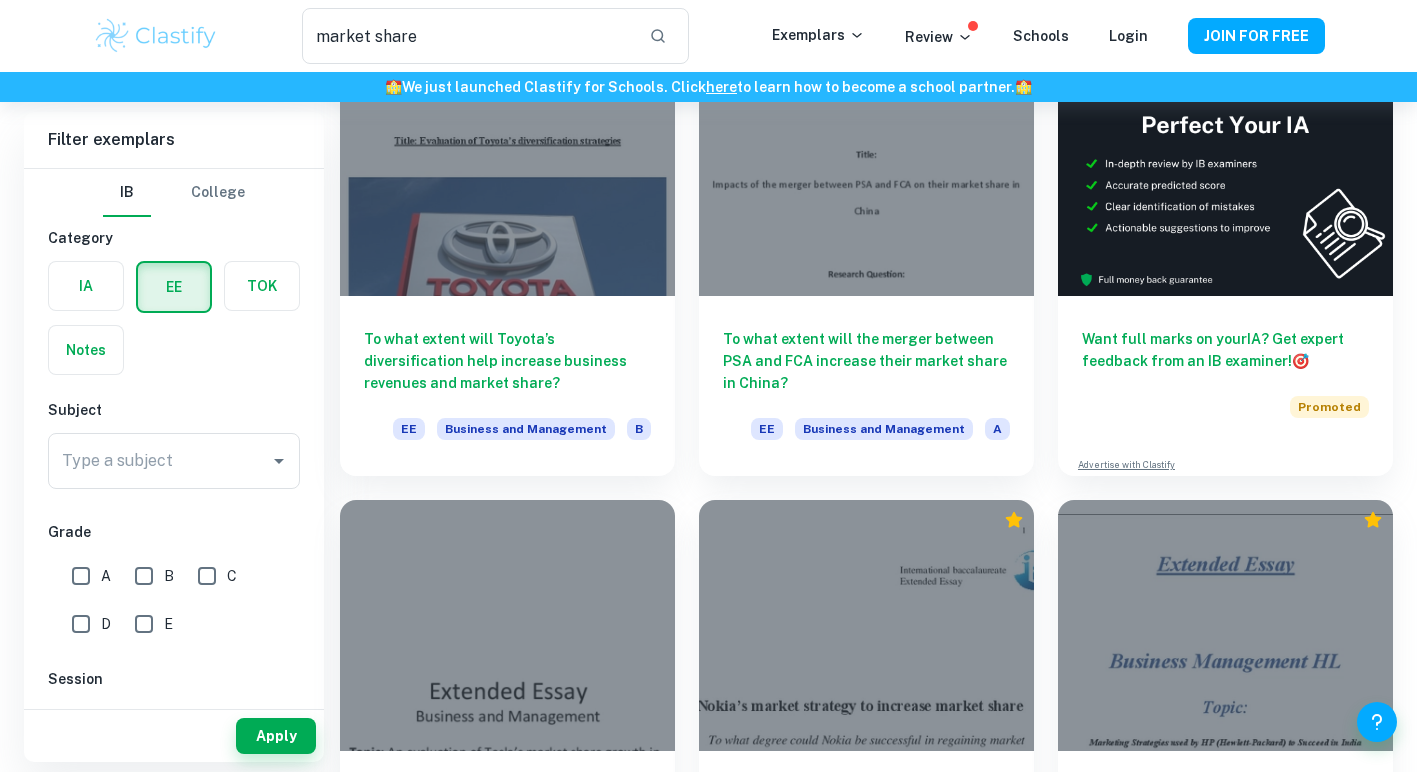 click on "To what extent implementing effective Product Strategies have led HP Inc. to increase the Market Share in the [COUNTRY] market in the last 5 years? EE Business and Management B" at bounding box center (1213, 703) 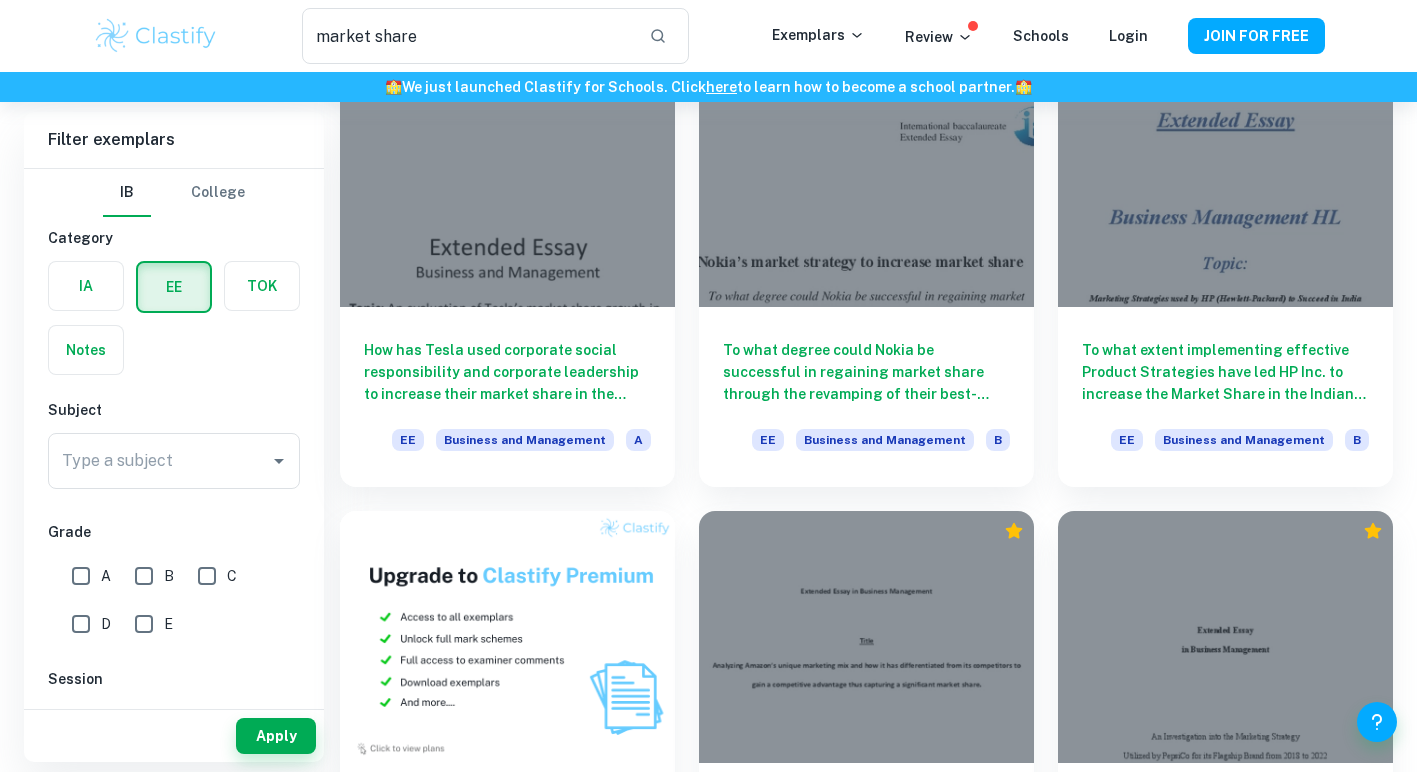 scroll, scrollTop: 642, scrollLeft: 0, axis: vertical 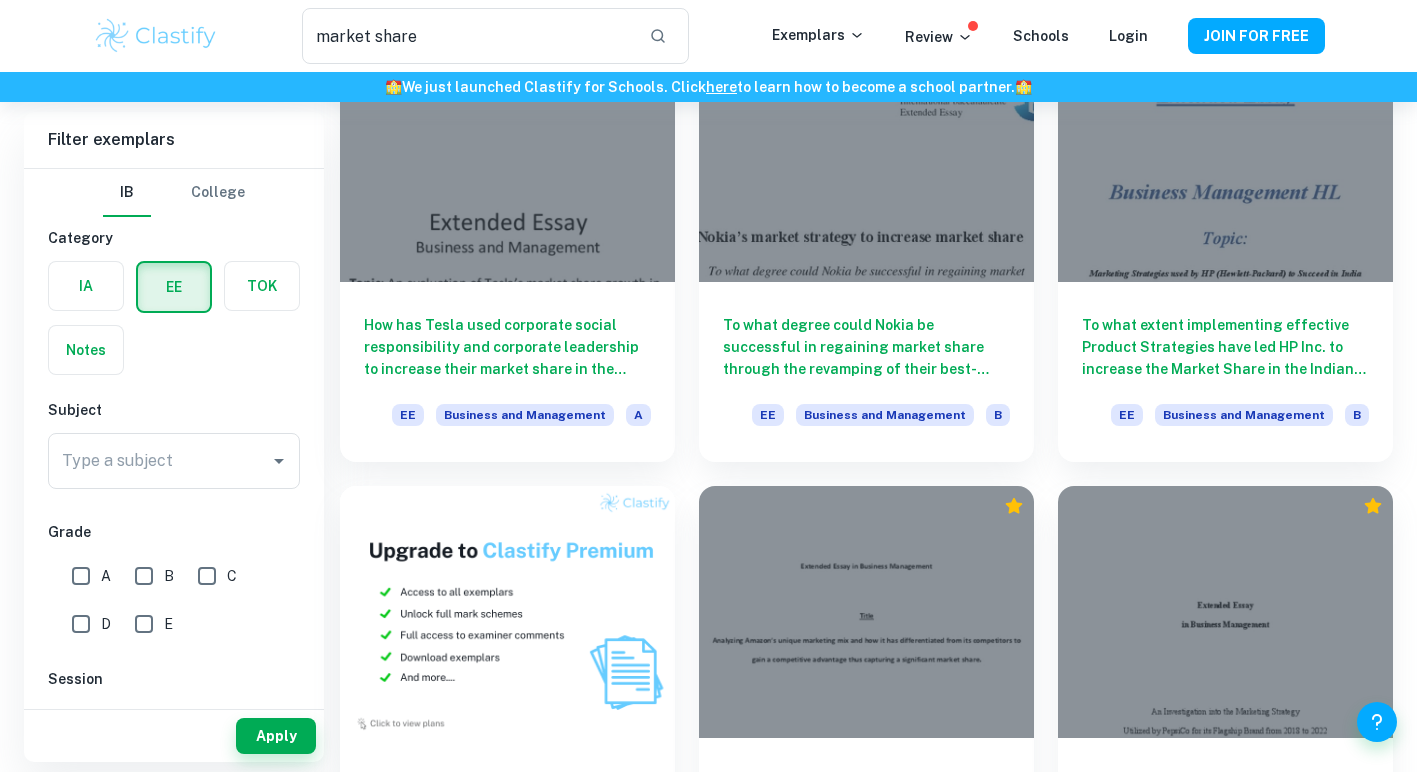 click on "To what extent did PepsiCo’s marketing strategies from 2018 to 2022 impact Pepsi’s market share in [REGION]? EE Business and Management A" at bounding box center [1213, 689] 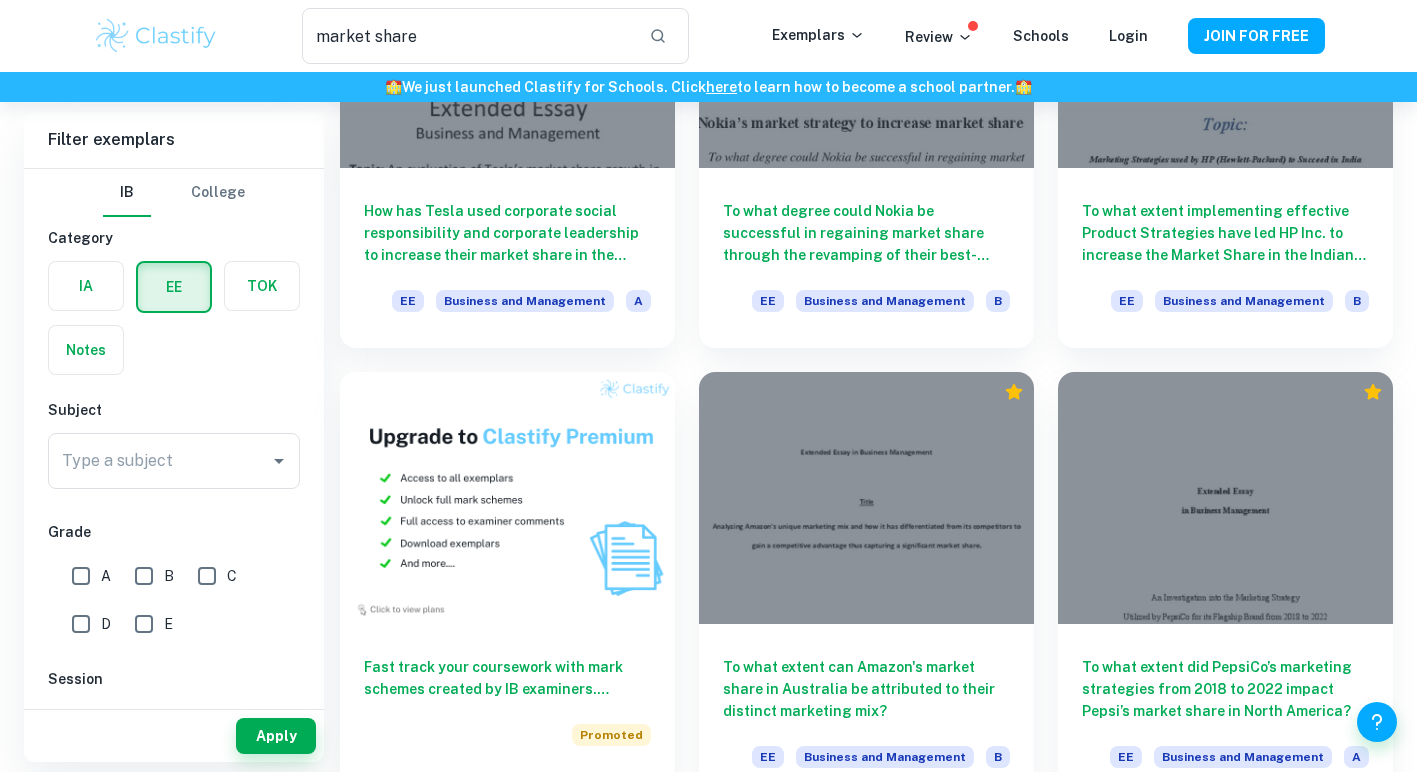 scroll, scrollTop: 788, scrollLeft: 0, axis: vertical 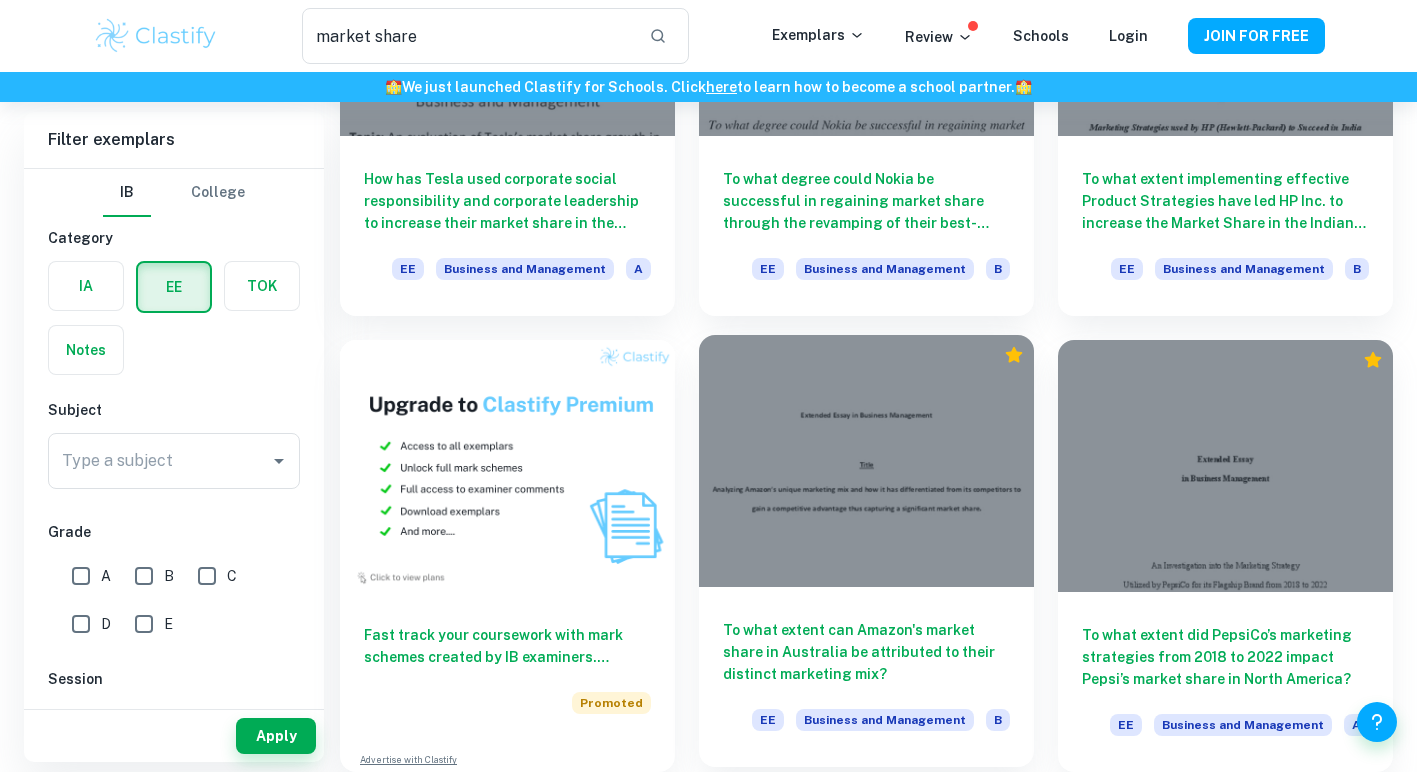 click on "To what extent can Amazon's market share in Australia be attributed to their distinct marketing
mix?" at bounding box center [866, 652] 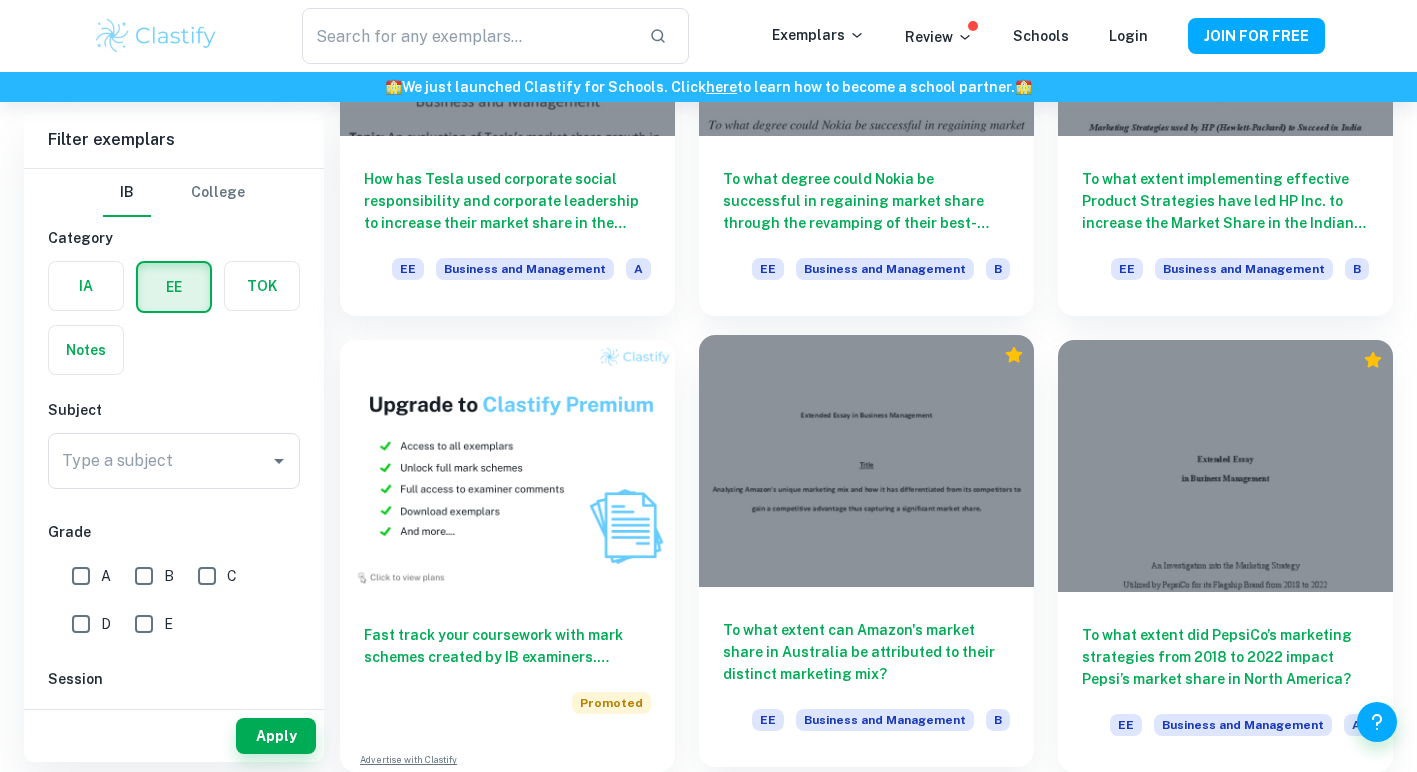 scroll, scrollTop: 0, scrollLeft: 0, axis: both 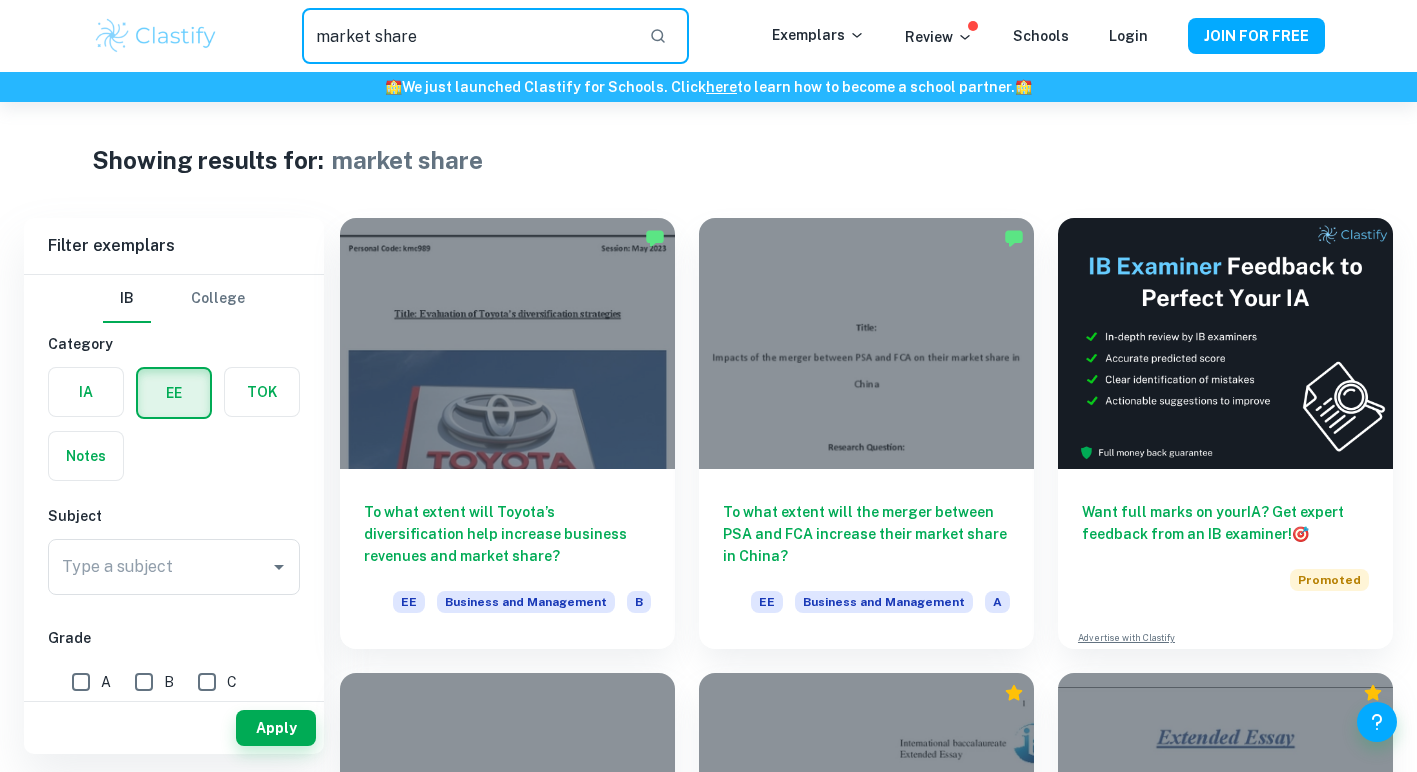 drag, startPoint x: 466, startPoint y: 34, endPoint x: 376, endPoint y: 35, distance: 90.005554 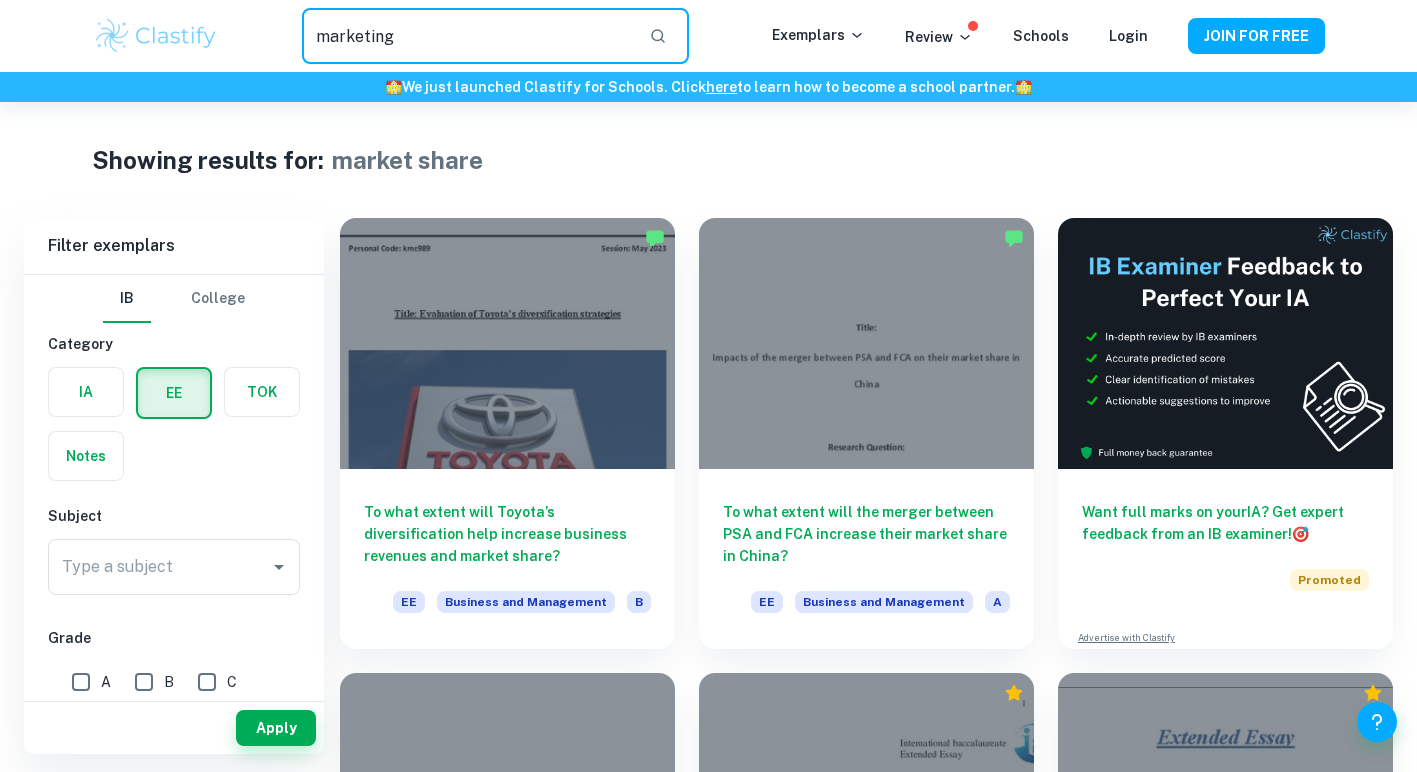 type on "marketing" 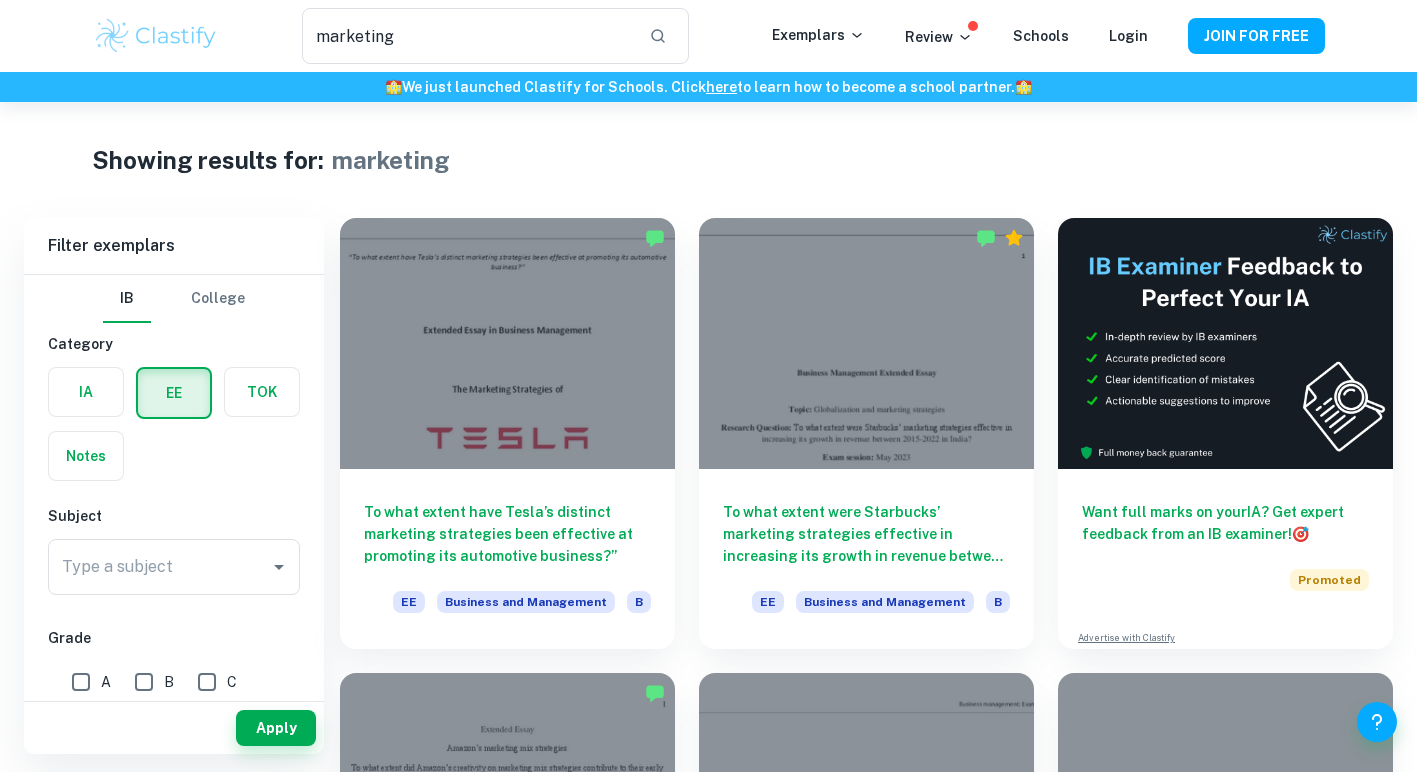 click on "To what extent were Starbucks’ marketing strategies effective in increasing its growth in revenue between [YEAR]-[YEAR] in India? EE Business and Management B" at bounding box center [854, 421] 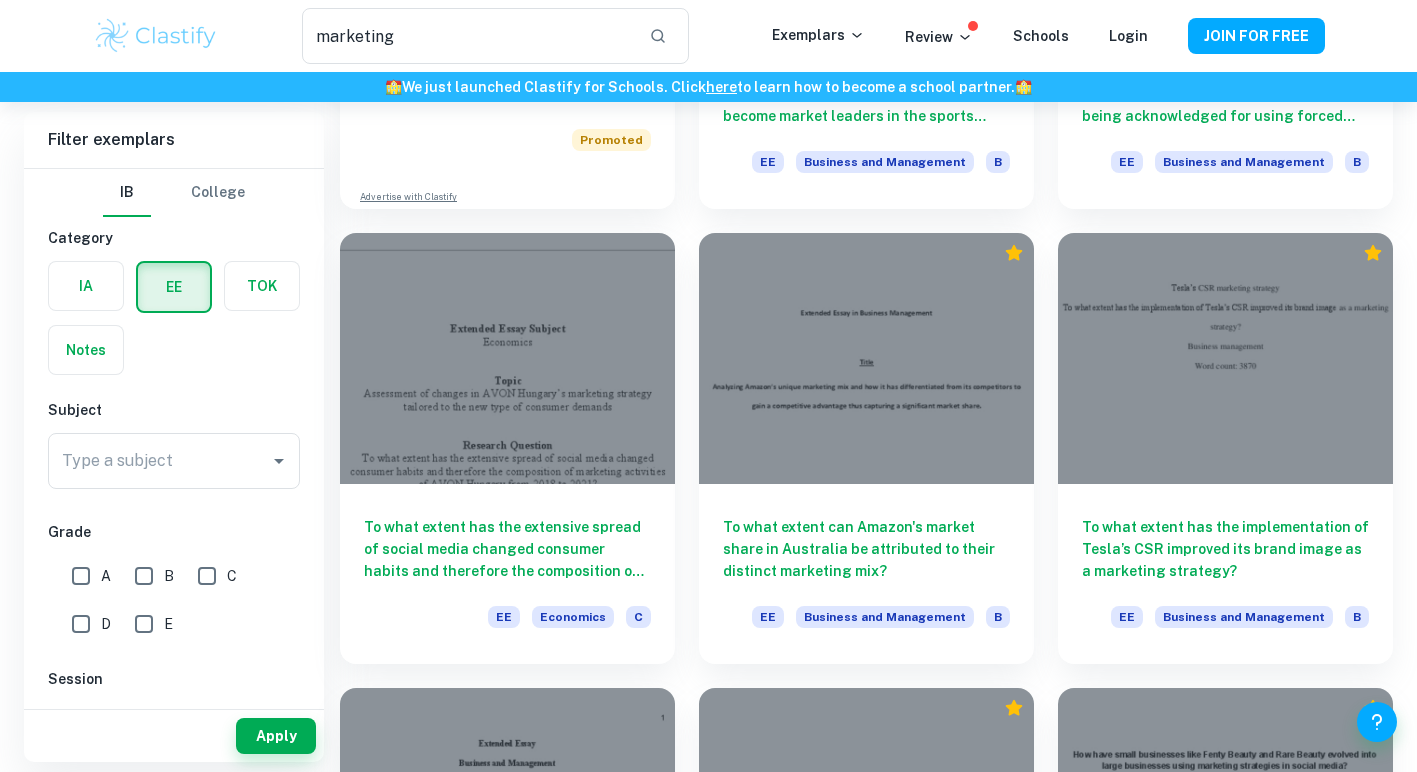 scroll, scrollTop: 1357, scrollLeft: 0, axis: vertical 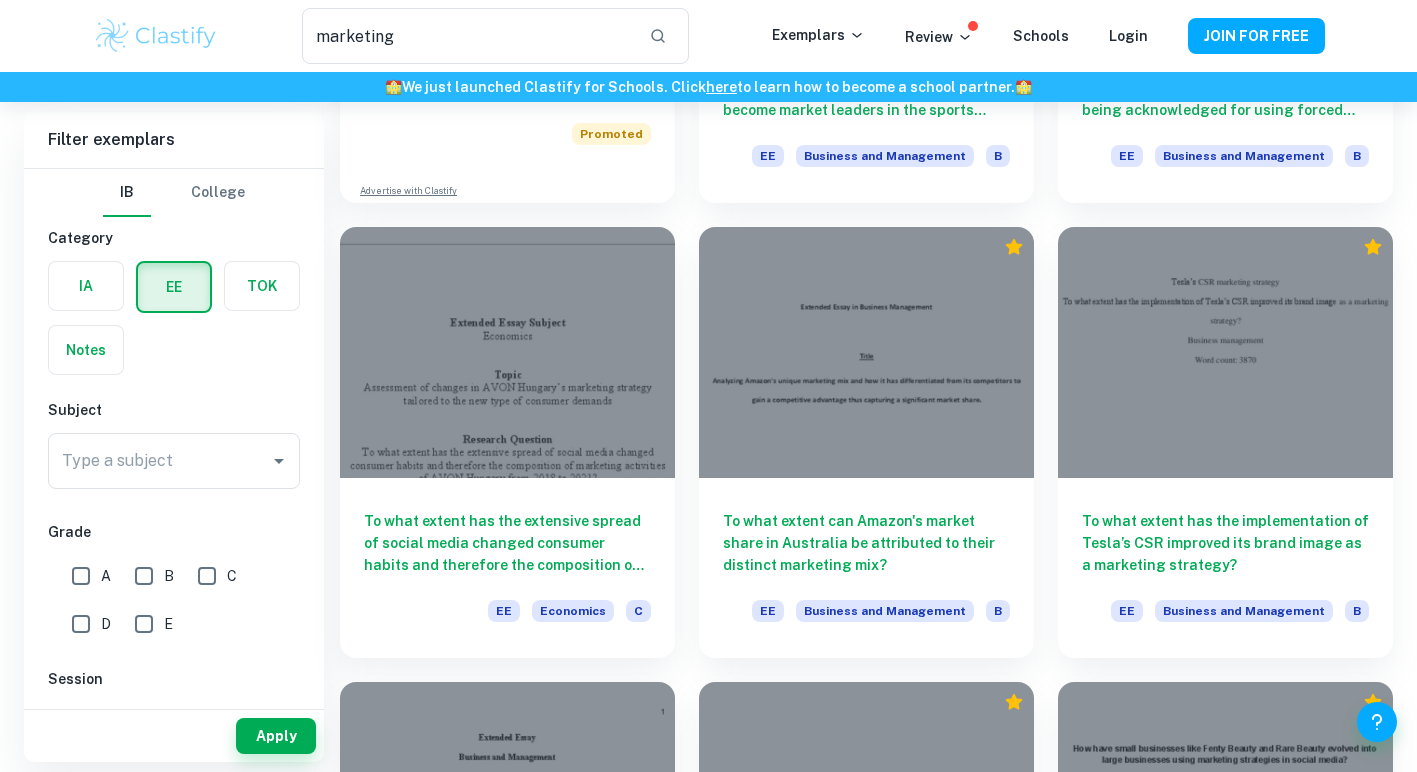 click on "To what extent can Amazon's market share in Australia be attributed to their distinct marketing
mix? EE Business and Management B" at bounding box center (854, 430) 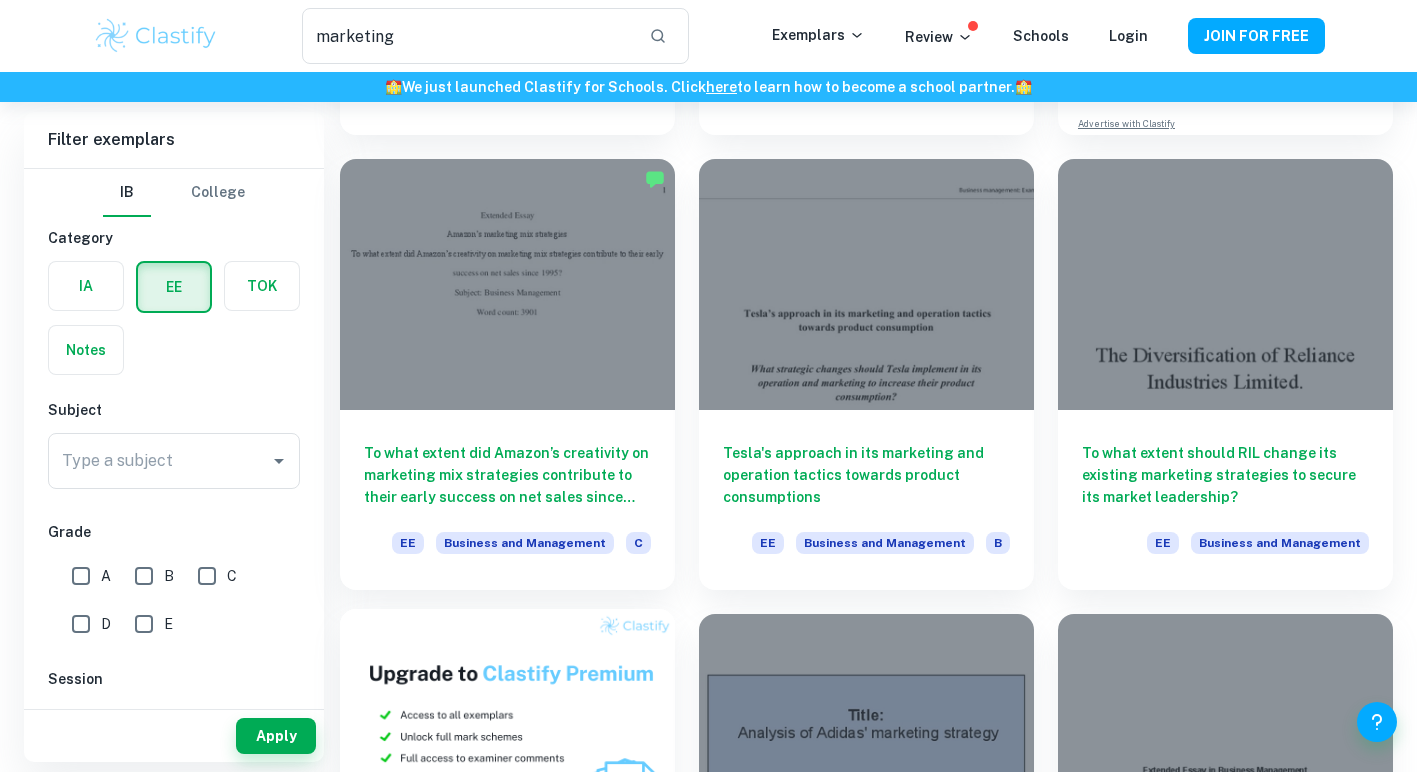 scroll, scrollTop: 443, scrollLeft: 0, axis: vertical 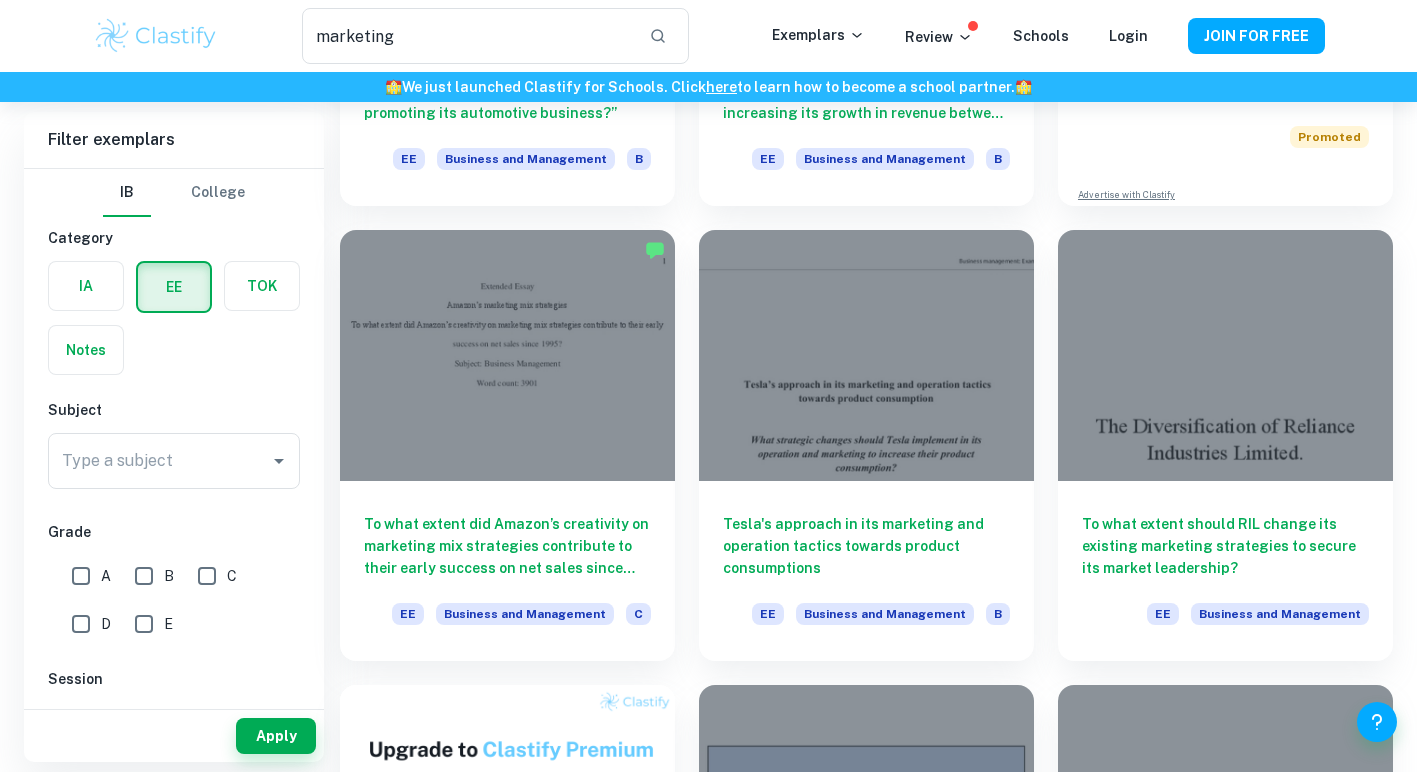click on "Tesla's approach in its marketing and operation tactics towards product consumptions EE Business and Management B" at bounding box center (854, 433) 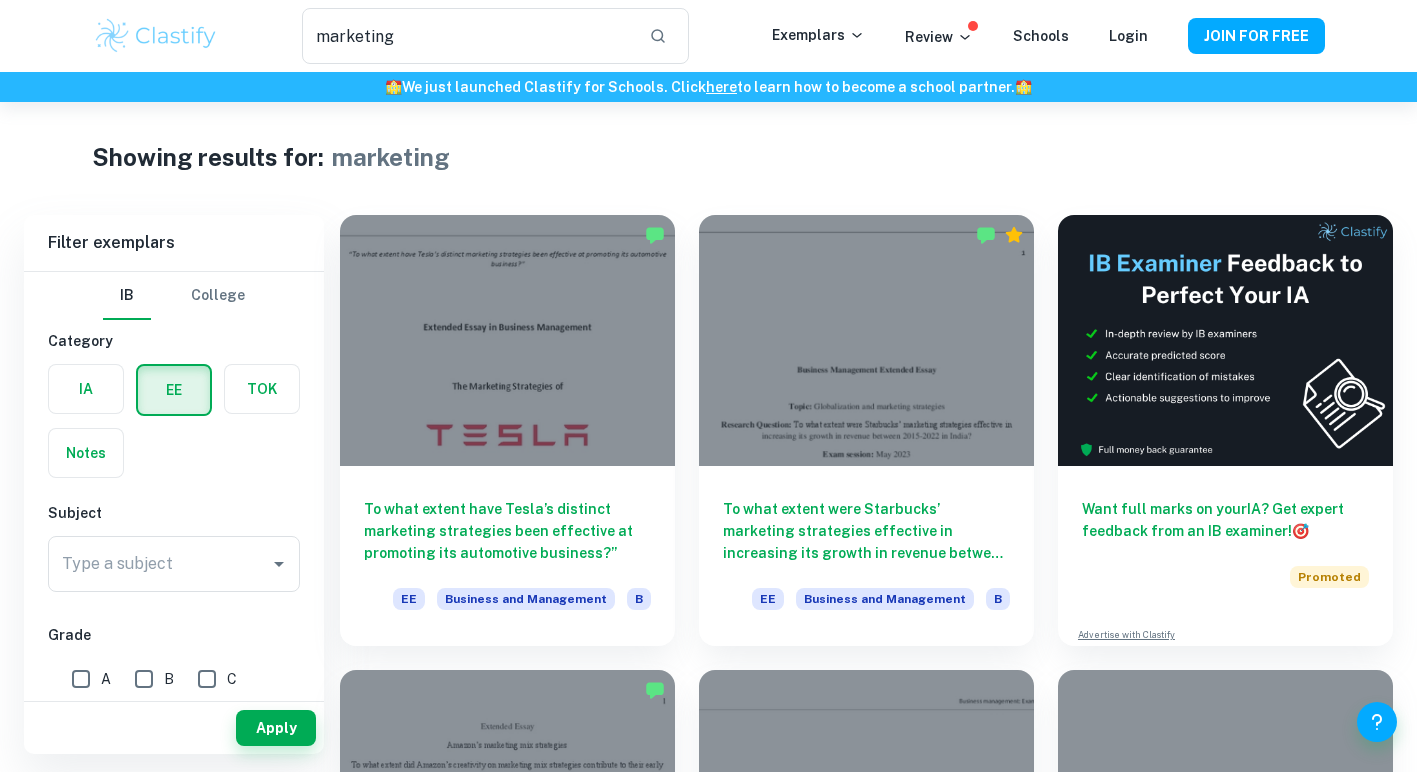 scroll, scrollTop: 2, scrollLeft: 0, axis: vertical 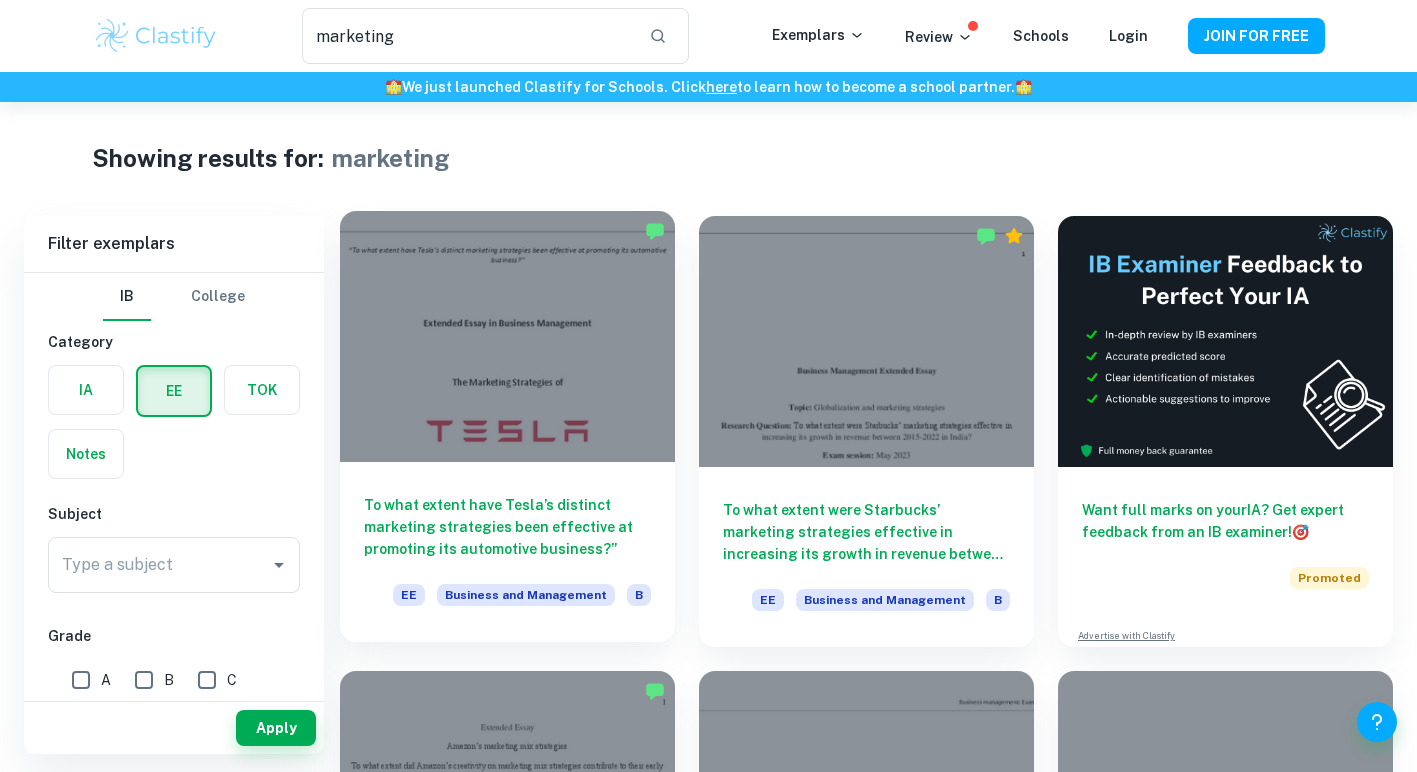 click on "To what extent have Tesla’s distinct marketing strategies been effective at promoting its automotive business?”" at bounding box center (507, 527) 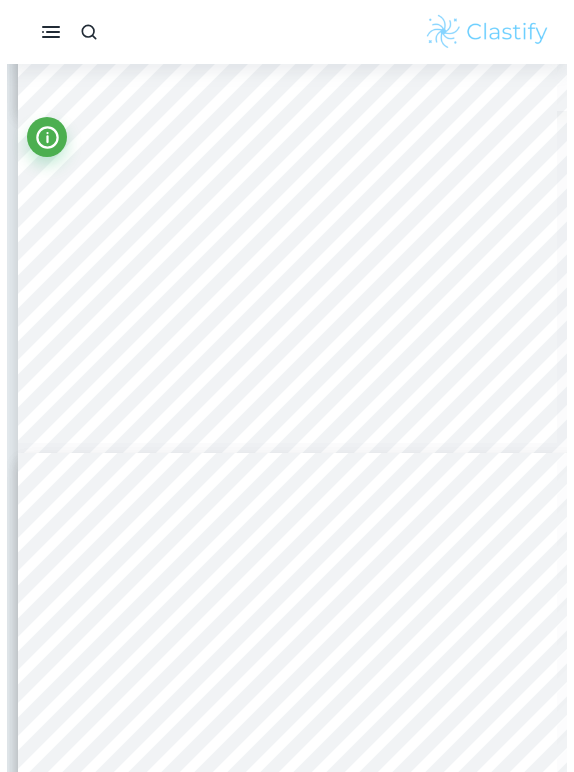 scroll, scrollTop: 17973, scrollLeft: 0, axis: vertical 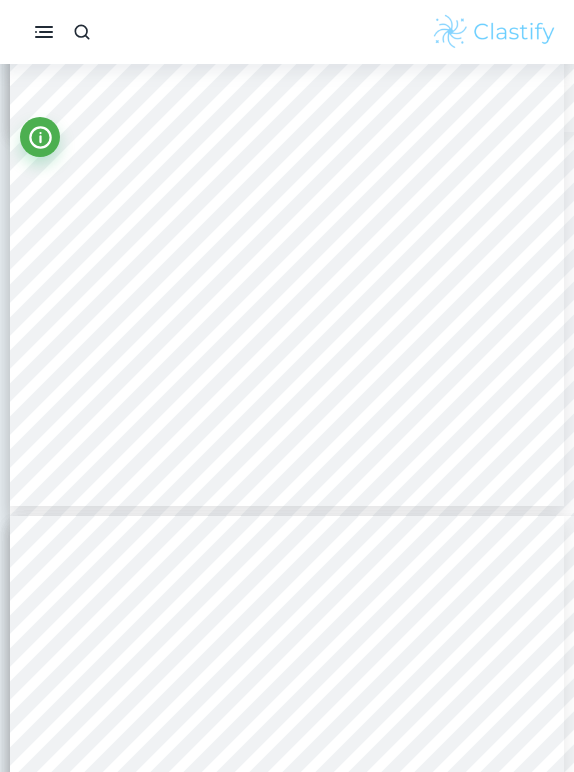 click on "We value your privacy We use cookies to enhance your browsing experience, serve personalised ads or content, and analyse our traffic. By clicking "Accept All", you consent to our use of cookies.   Cookie Policy Customise   Reject All   Accept All   Customise Consent Preferences   We use cookies to help you navigate efficiently and perform certain functions. You will find detailed information about all cookies under each consent category below. The cookies that are categorised as "Necessary" are stored on your browser as they are essential for enabling the basic functionalities of the site. ...  Show more For more information on how Google's third-party cookies operate and handle your data, see:   Google Privacy Policy Necessary Always Active Necessary cookies are required to enable the basic features of this site, such as providing secure log-in or adjusting your consent preferences. These cookies do not store any personally identifiable data. Functional Analytics Performance Advertisement Uncategorised" at bounding box center [287, -17587] 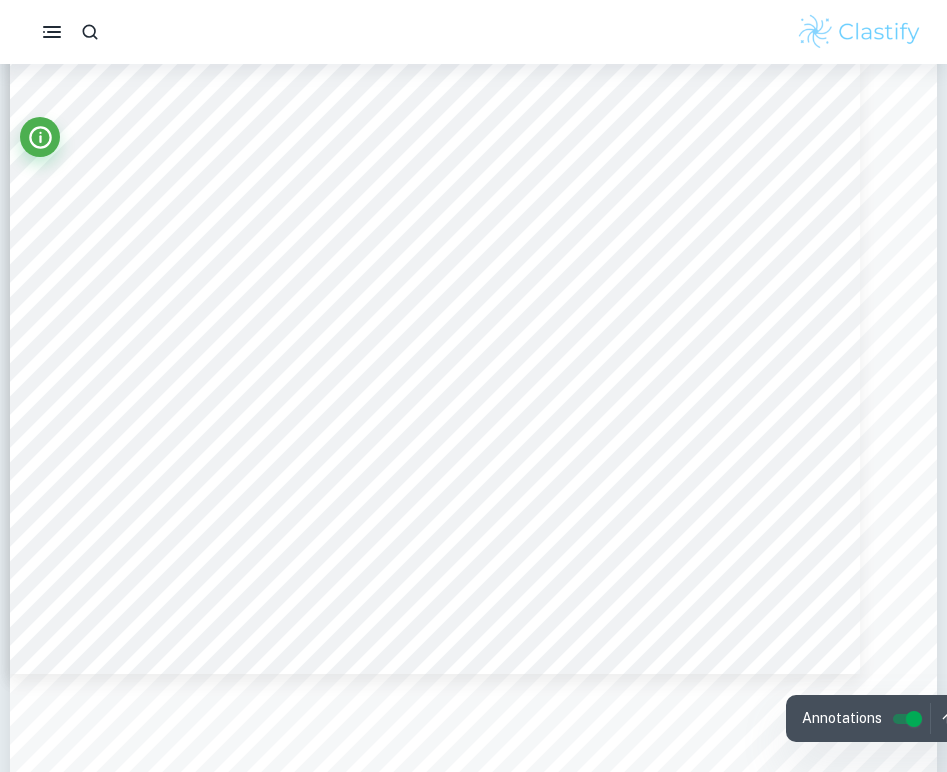 scroll, scrollTop: 2106, scrollLeft: 0, axis: vertical 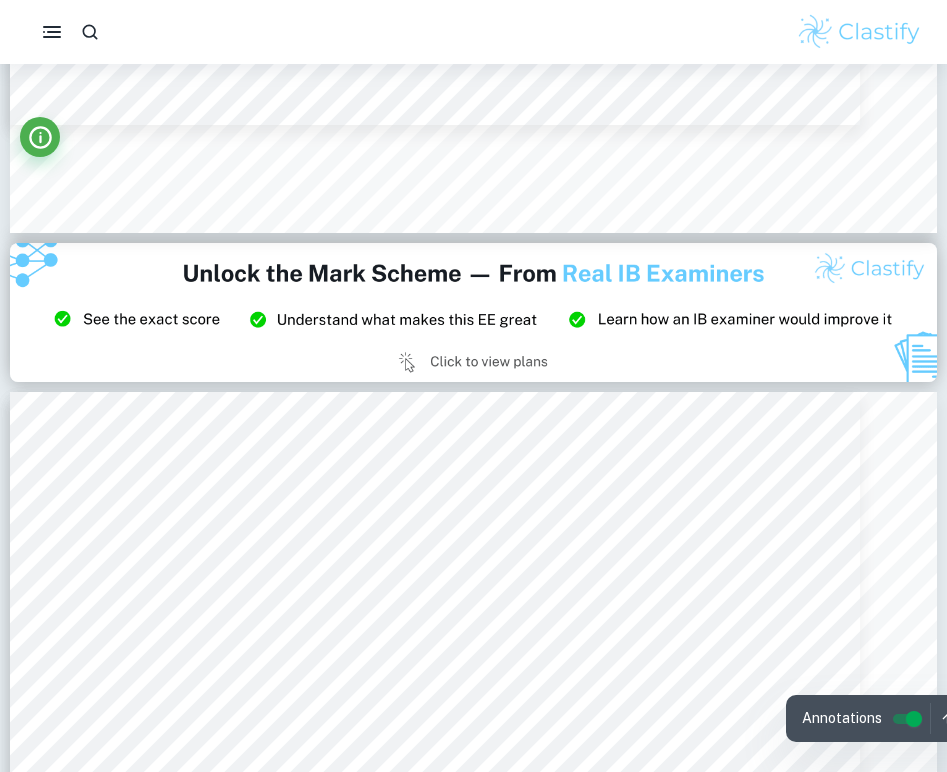 type on "3" 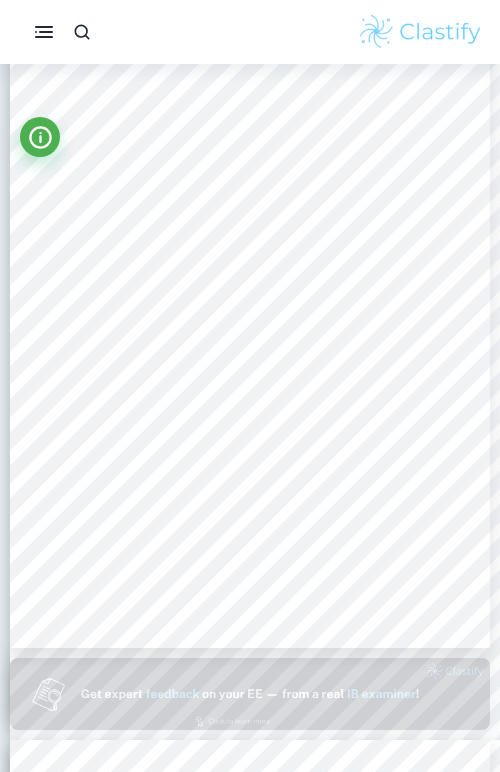 scroll, scrollTop: 0, scrollLeft: 0, axis: both 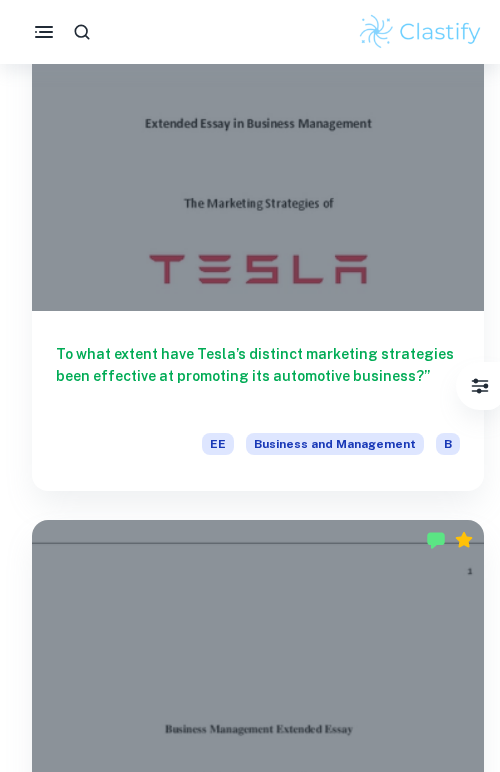 click on "To what extent have Tesla’s distinct marketing strategies been effective at promoting its automotive business?”" at bounding box center (258, 376) 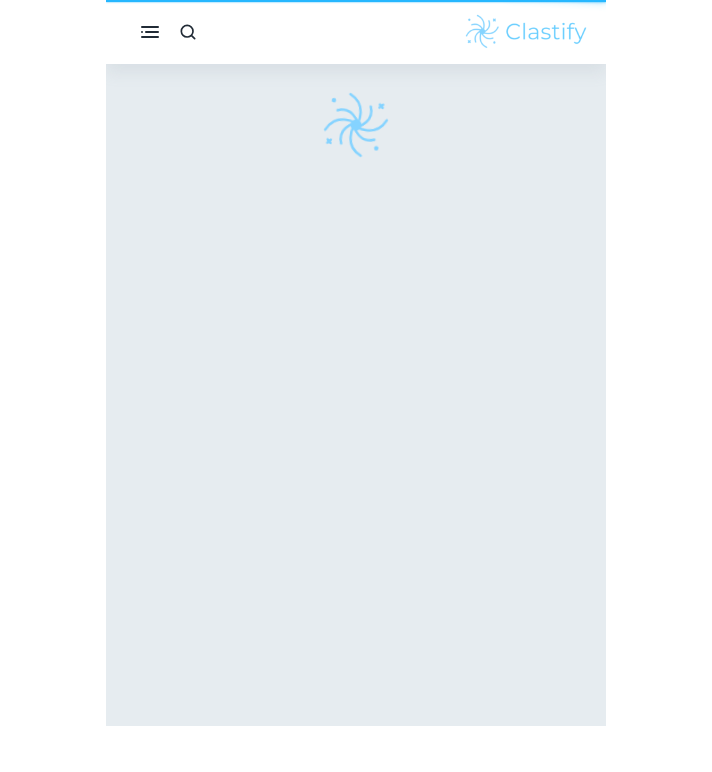 scroll, scrollTop: 0, scrollLeft: 0, axis: both 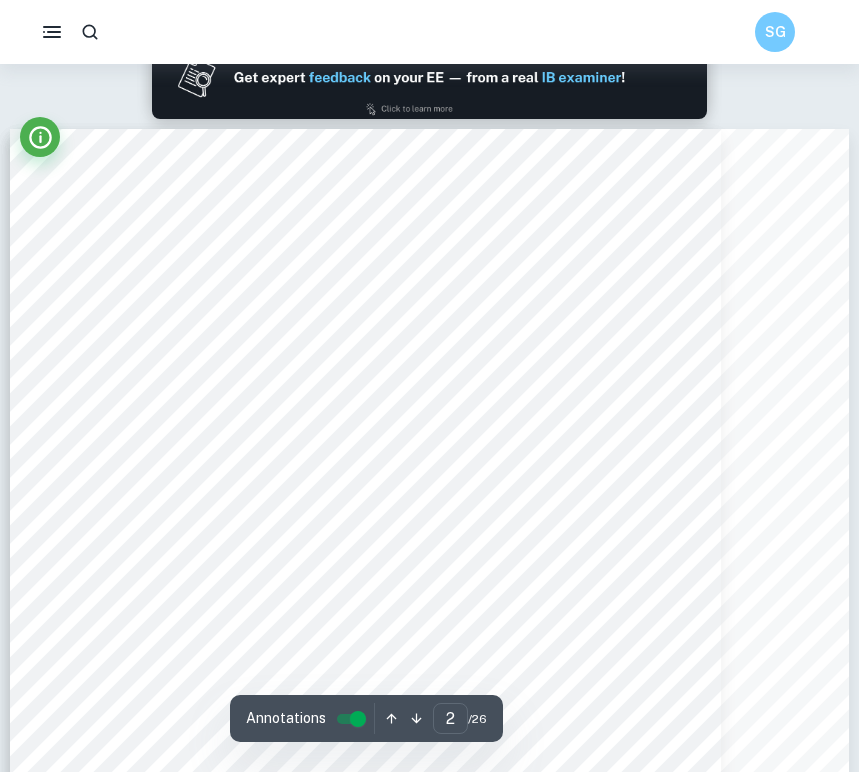 type on "1" 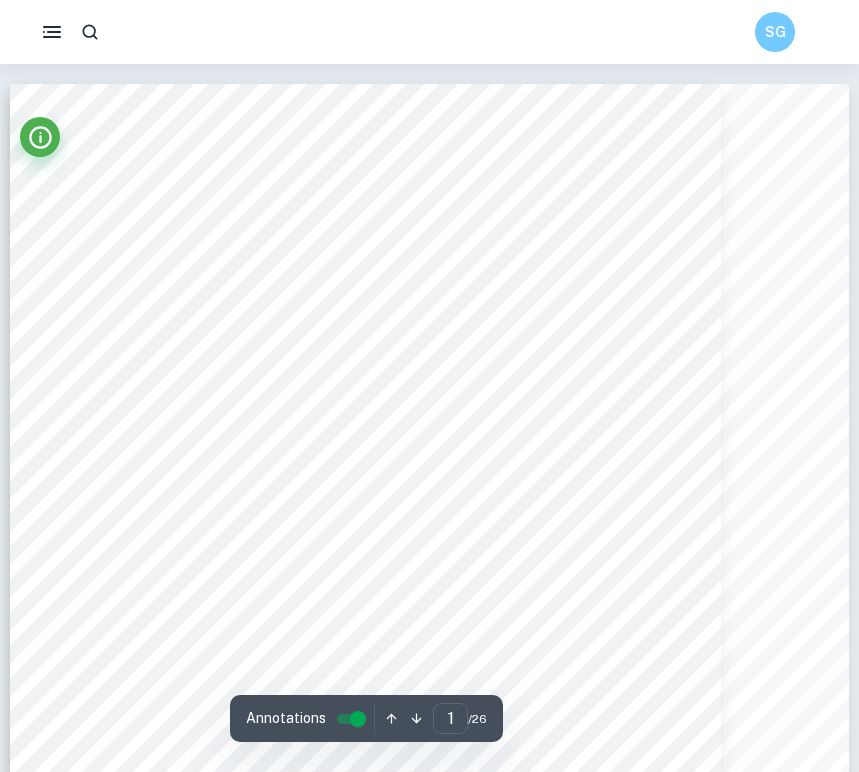 scroll, scrollTop: 107, scrollLeft: 0, axis: vertical 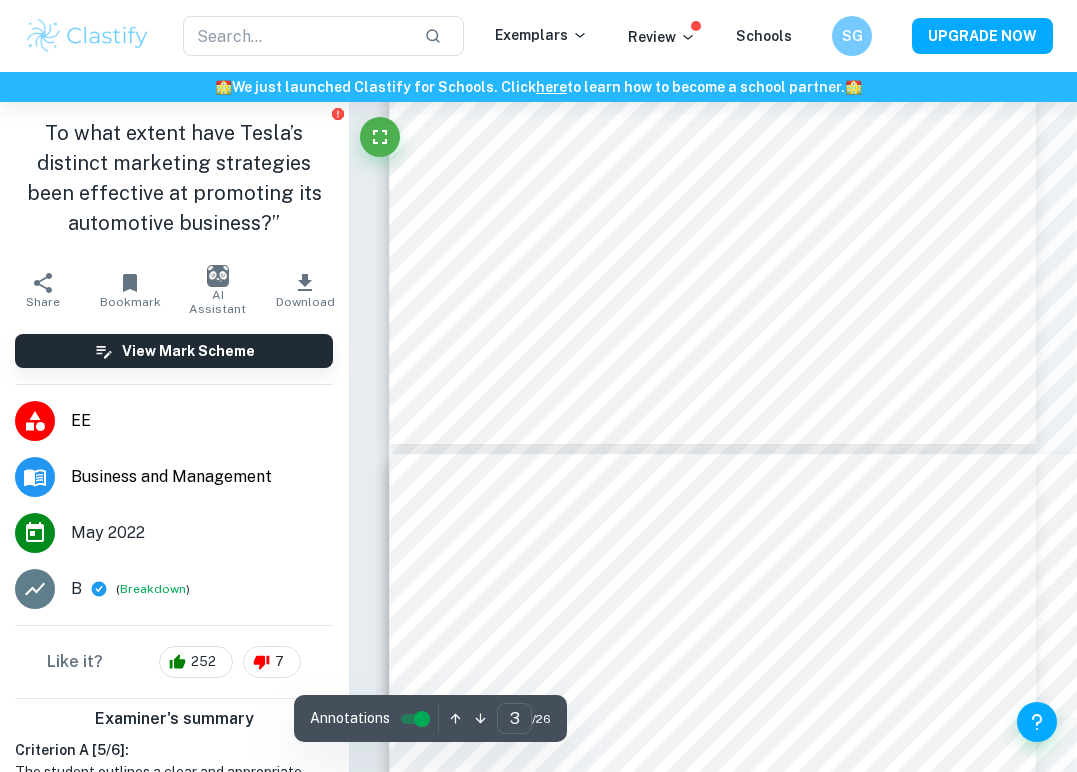 type on "4" 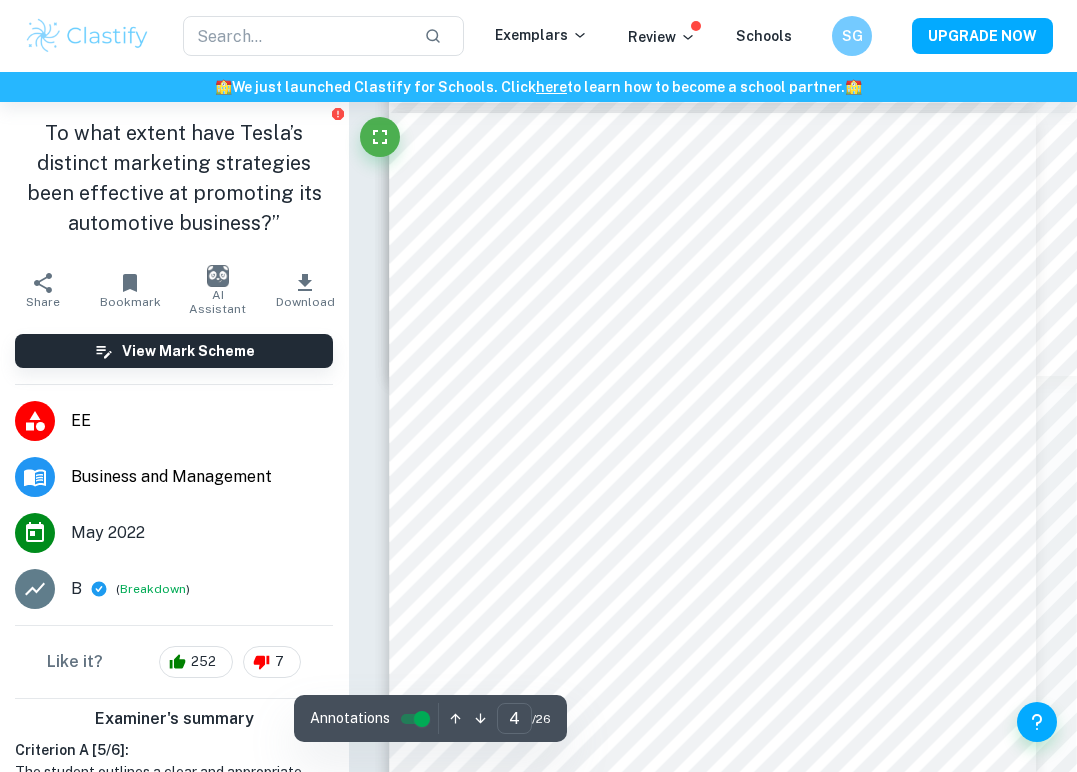 scroll, scrollTop: 3041, scrollLeft: 1, axis: both 